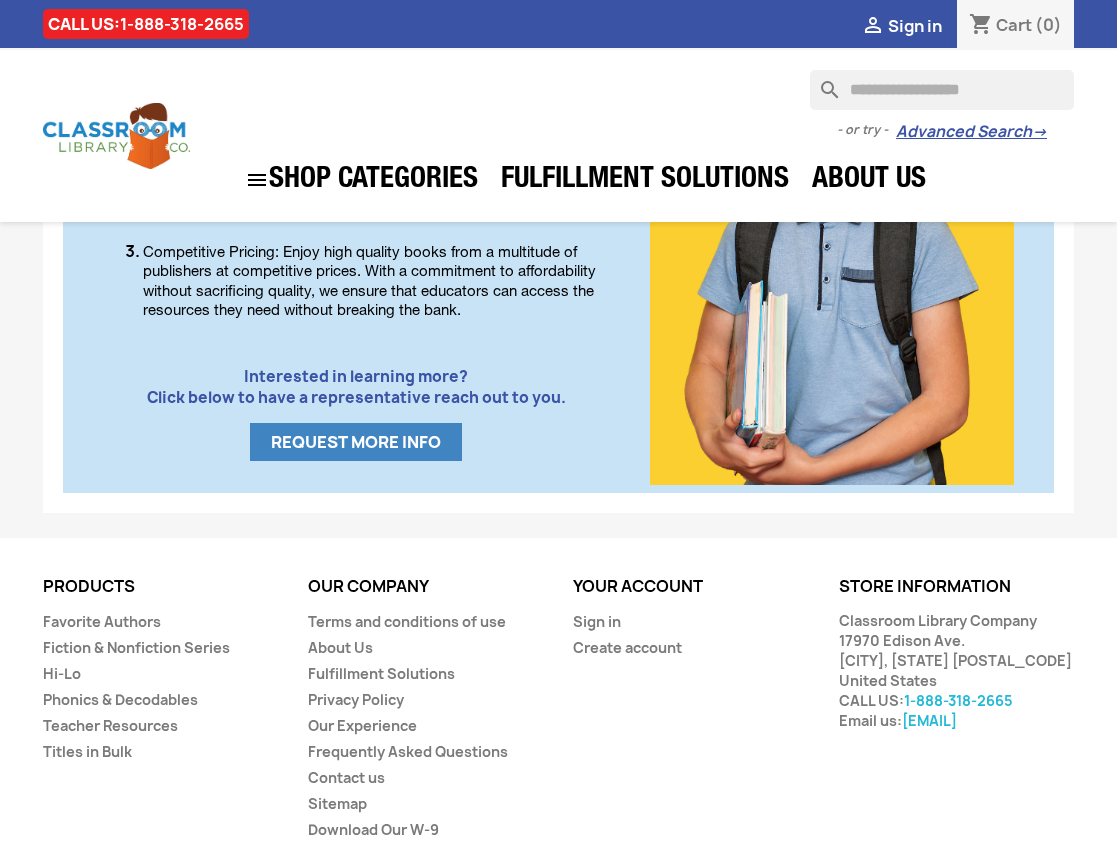 scroll, scrollTop: 1180, scrollLeft: 0, axis: vertical 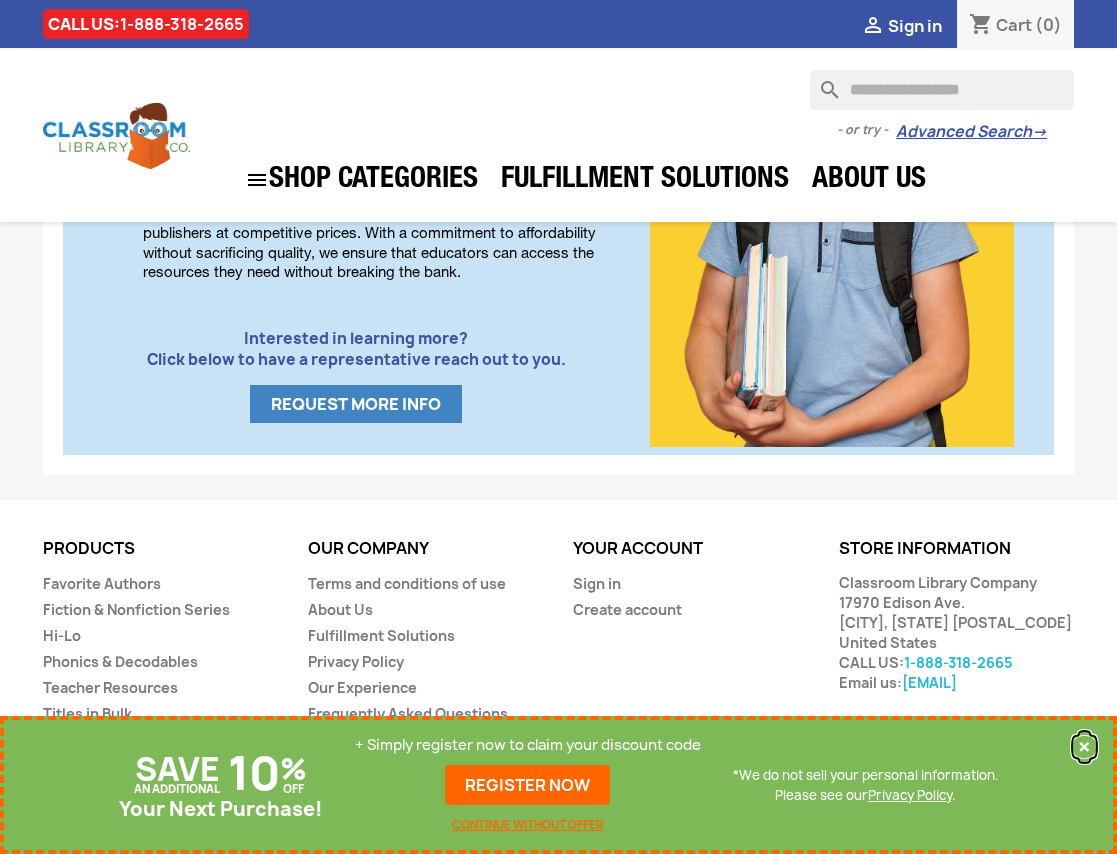 click on "×" at bounding box center [1084, 747] 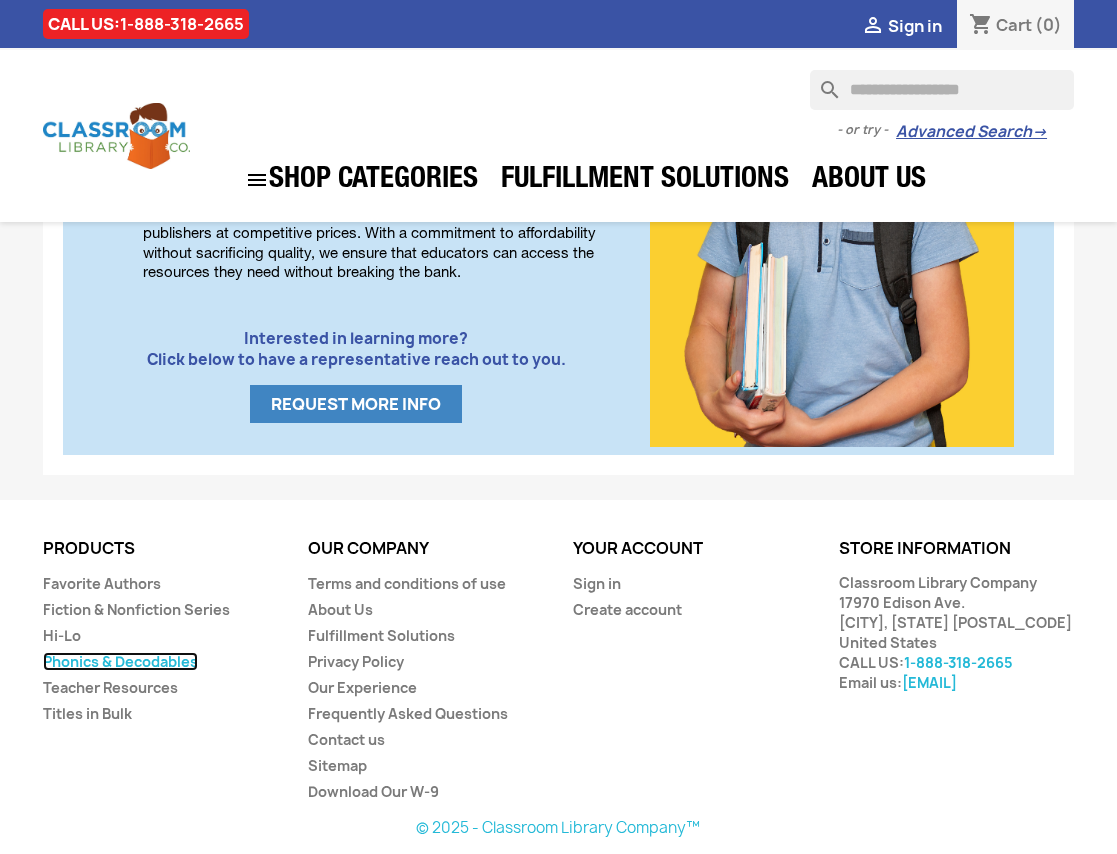 click on "Phonics & Decodables" at bounding box center [120, 661] 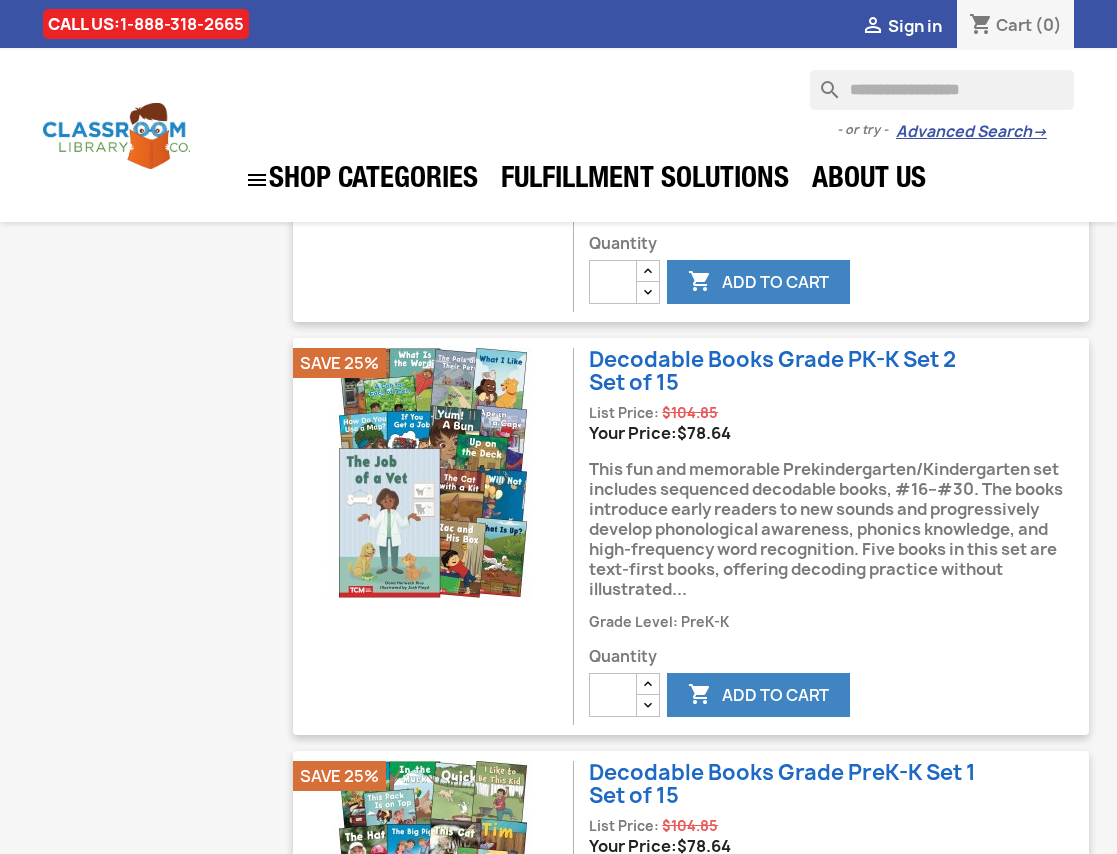 scroll, scrollTop: 2800, scrollLeft: 0, axis: vertical 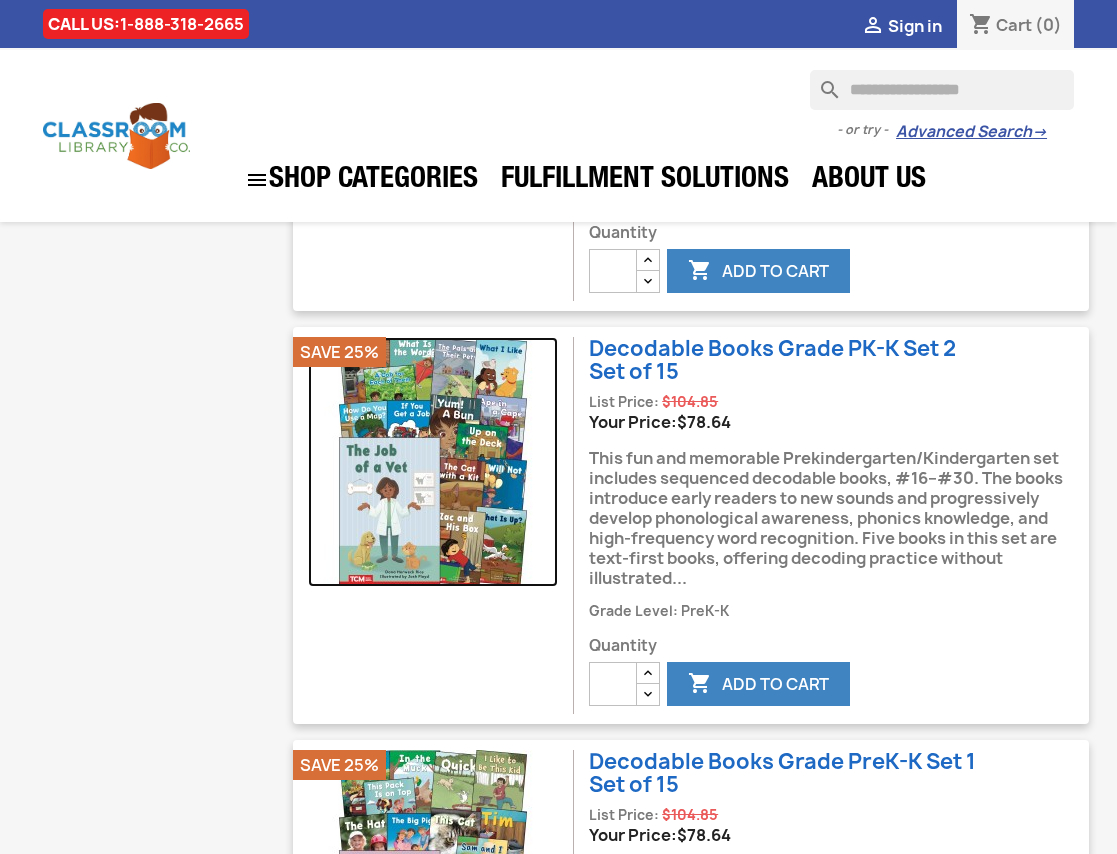 click at bounding box center [433, 462] 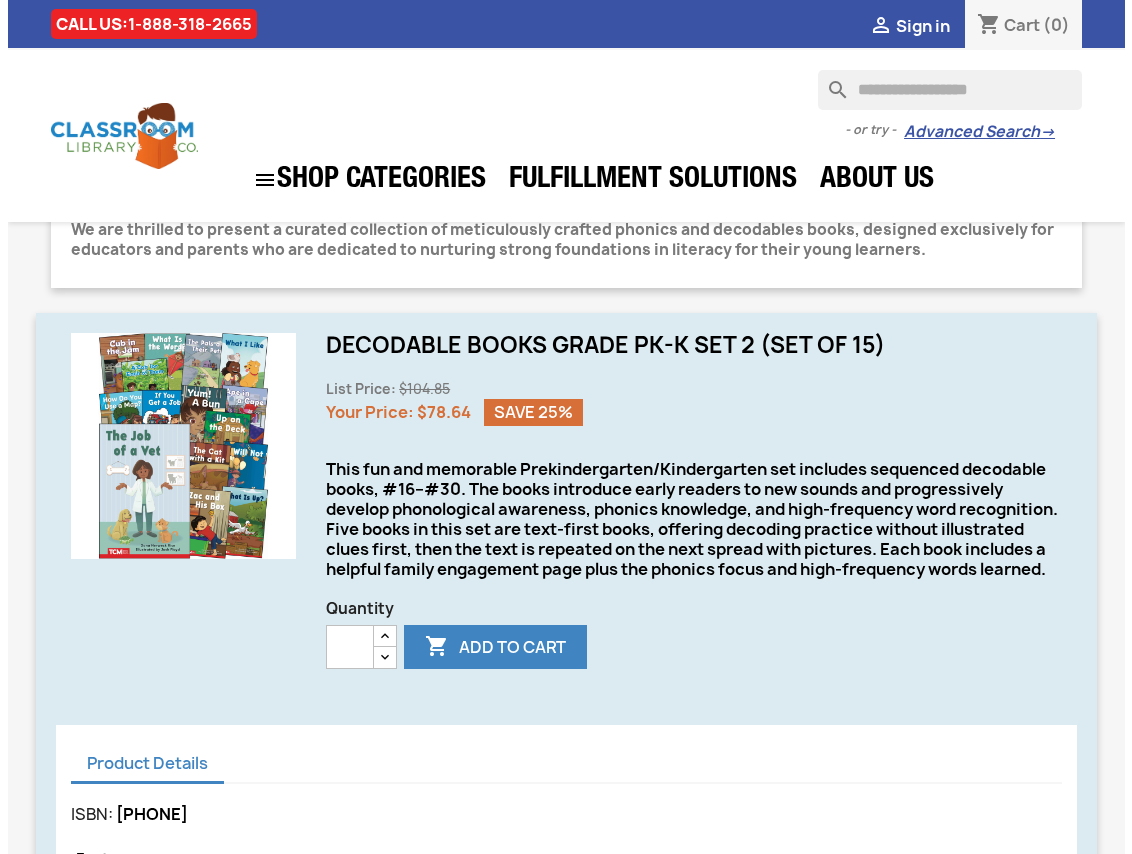 scroll, scrollTop: 400, scrollLeft: 0, axis: vertical 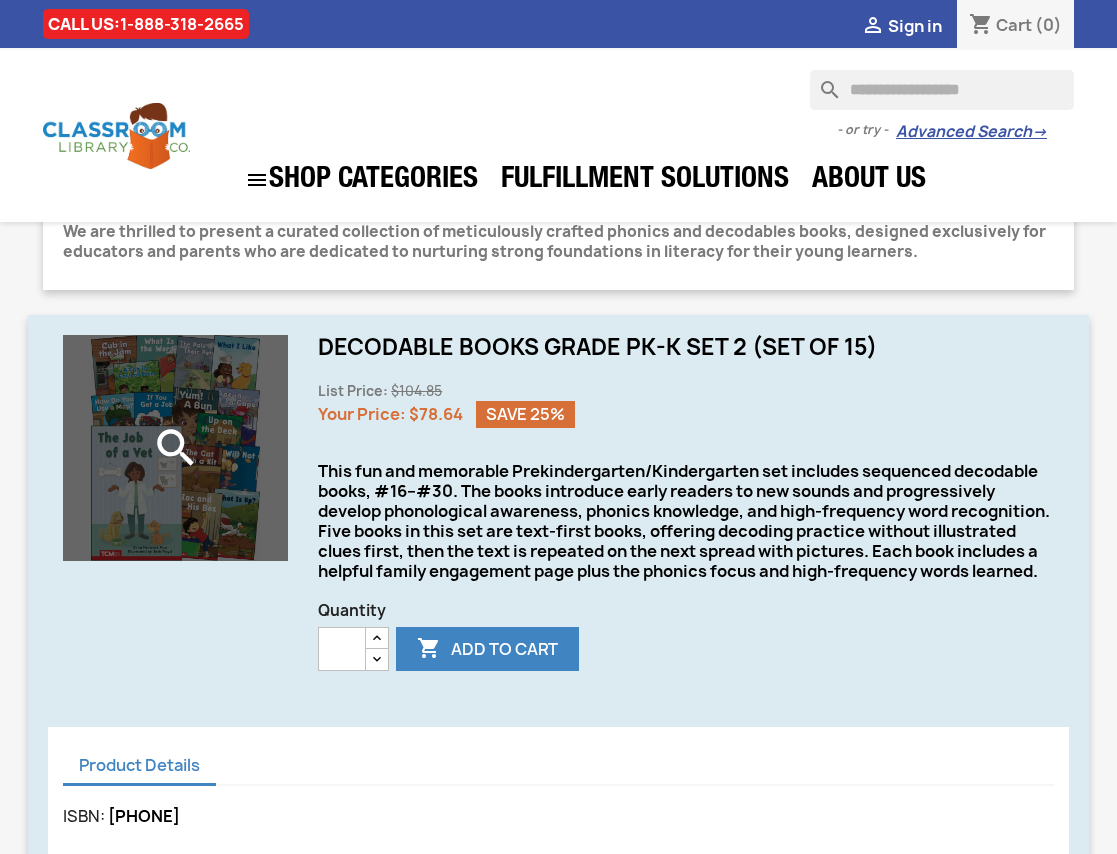 click on "search" at bounding box center [175, 447] 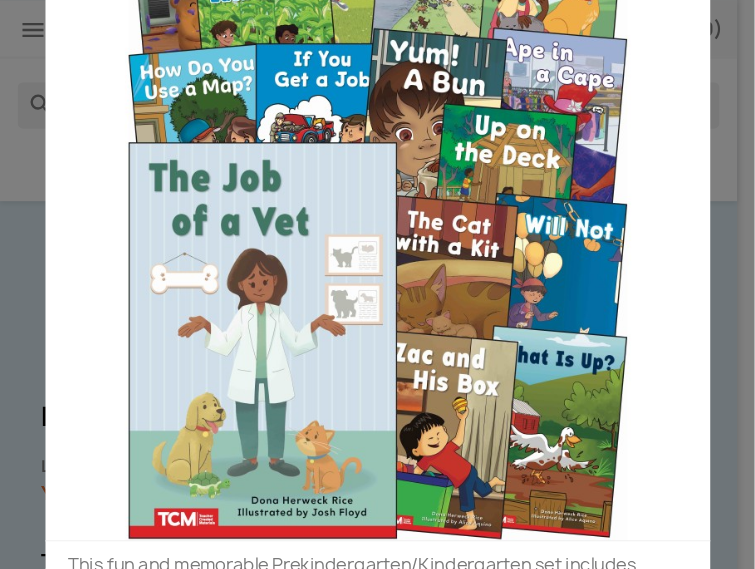 scroll, scrollTop: 152, scrollLeft: 0, axis: vertical 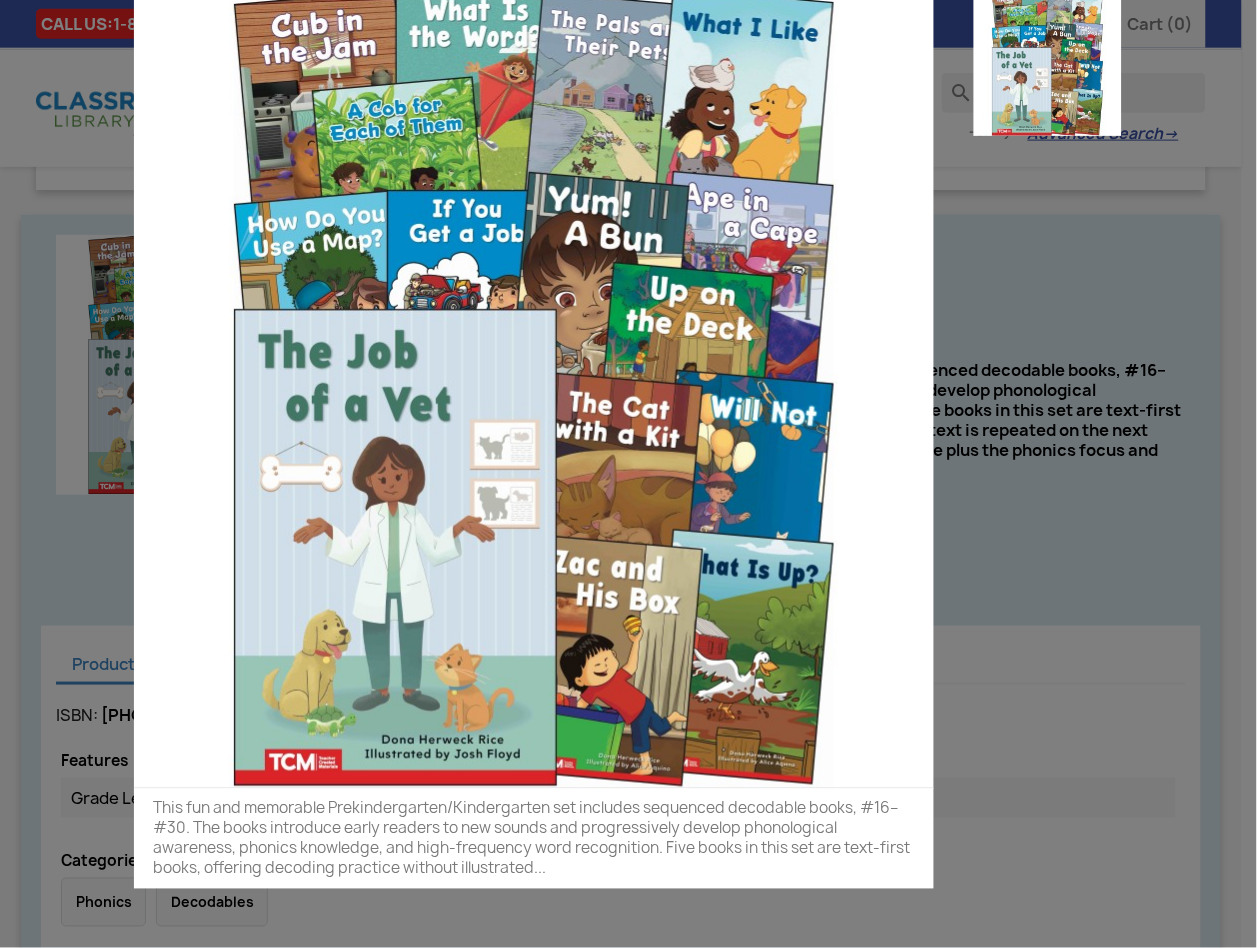 click at bounding box center [534, 388] 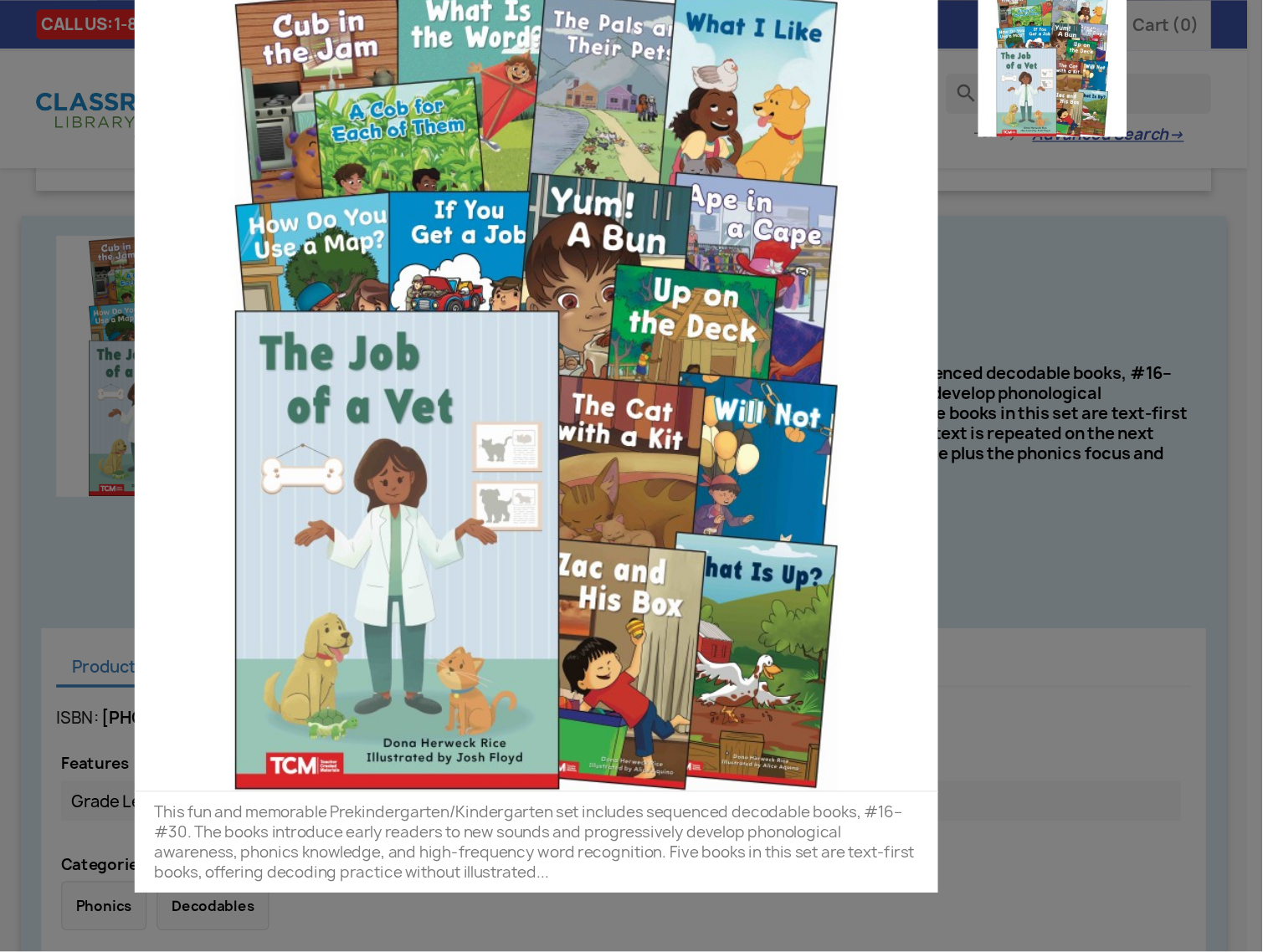 scroll, scrollTop: 409, scrollLeft: 0, axis: vertical 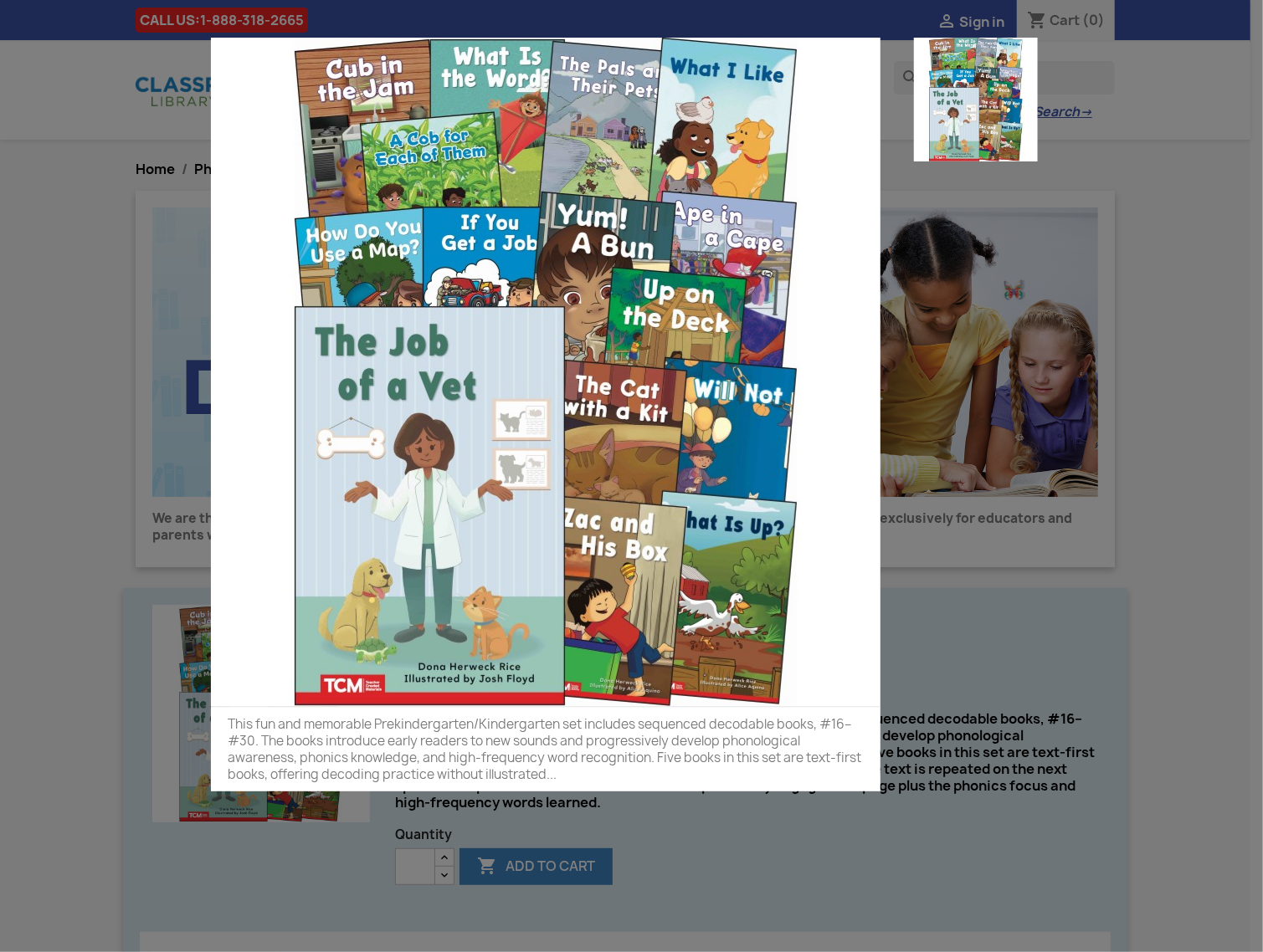 click at bounding box center (959, 421) 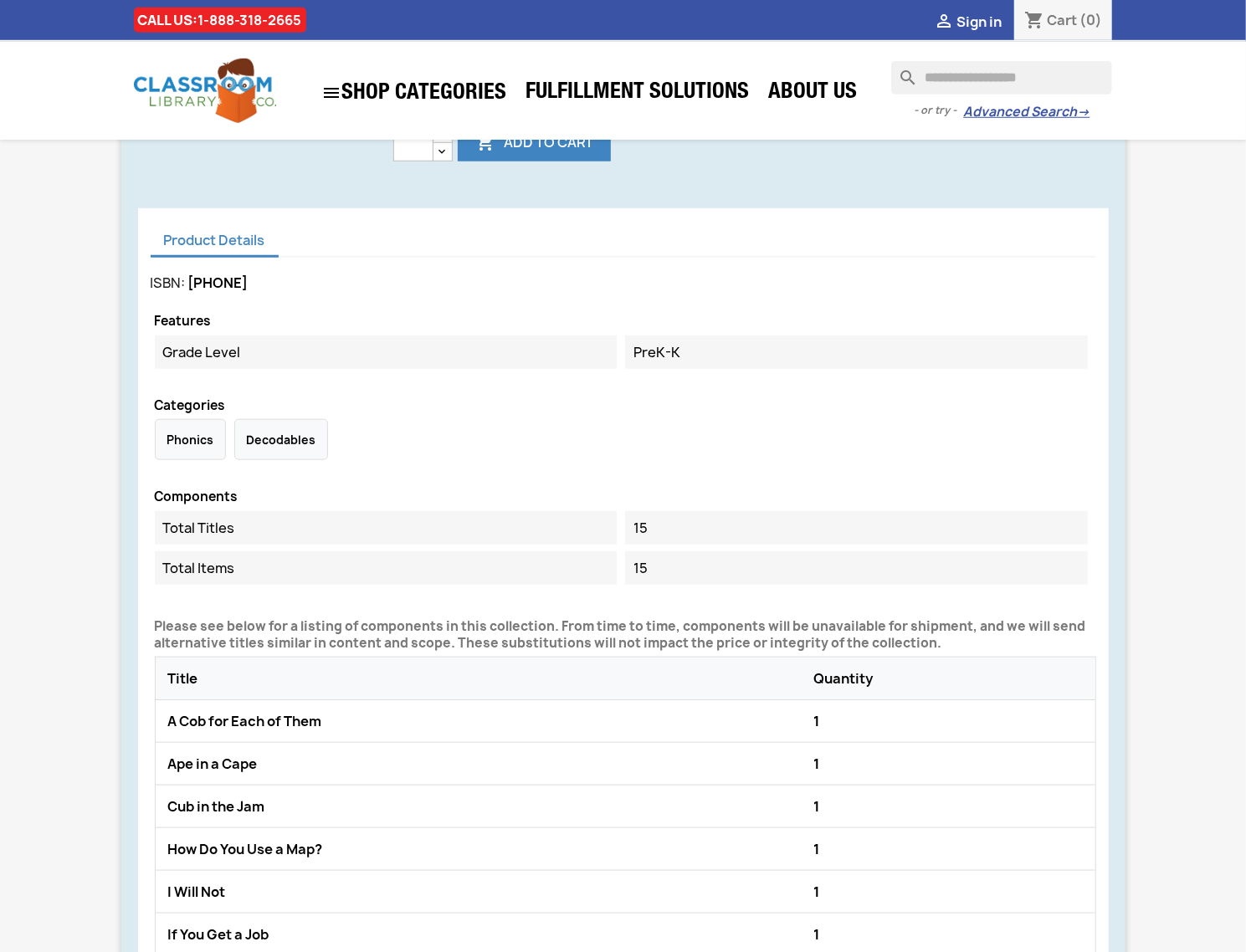 scroll, scrollTop: 0, scrollLeft: 0, axis: both 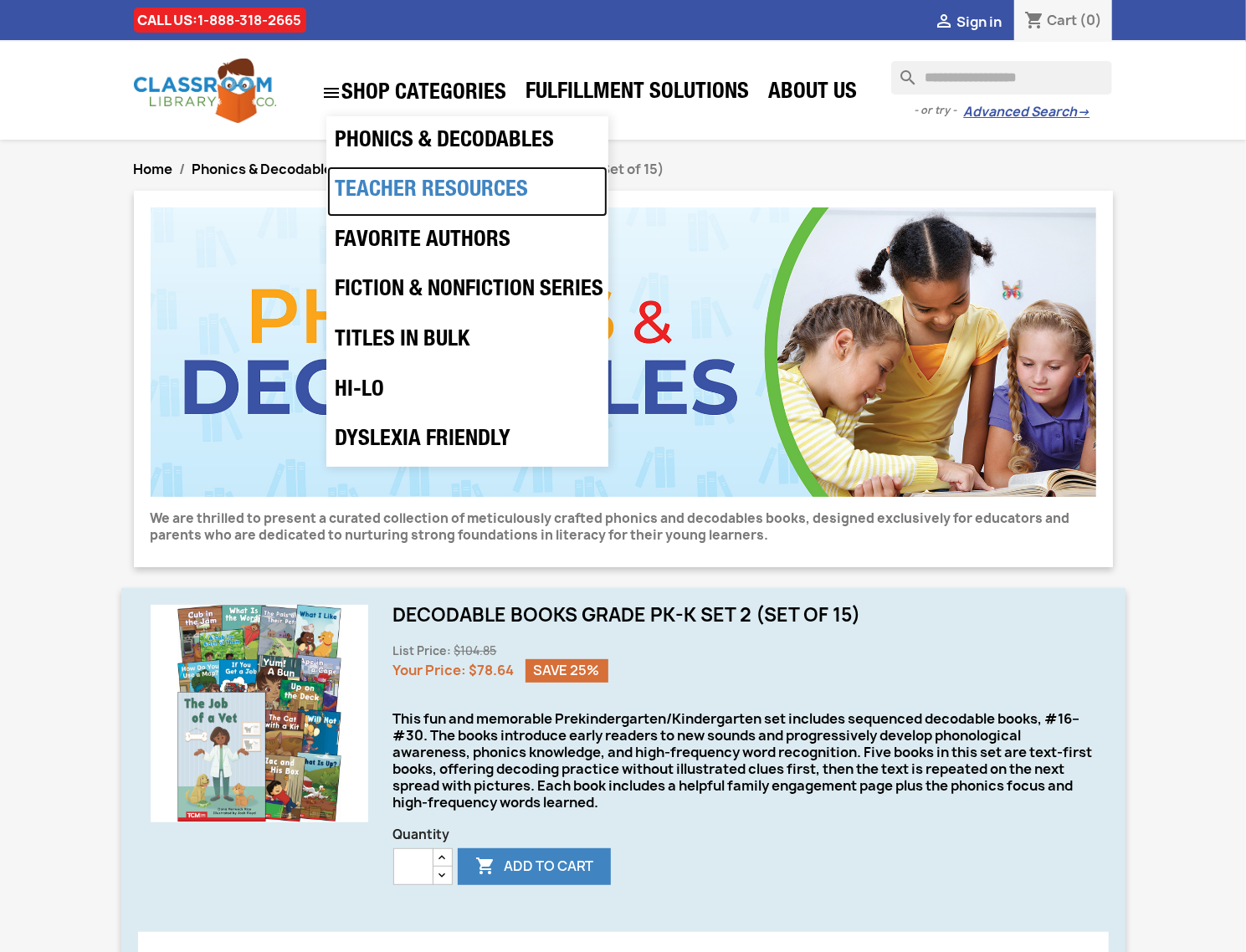 click on "Teacher Resources" at bounding box center (467, 192) 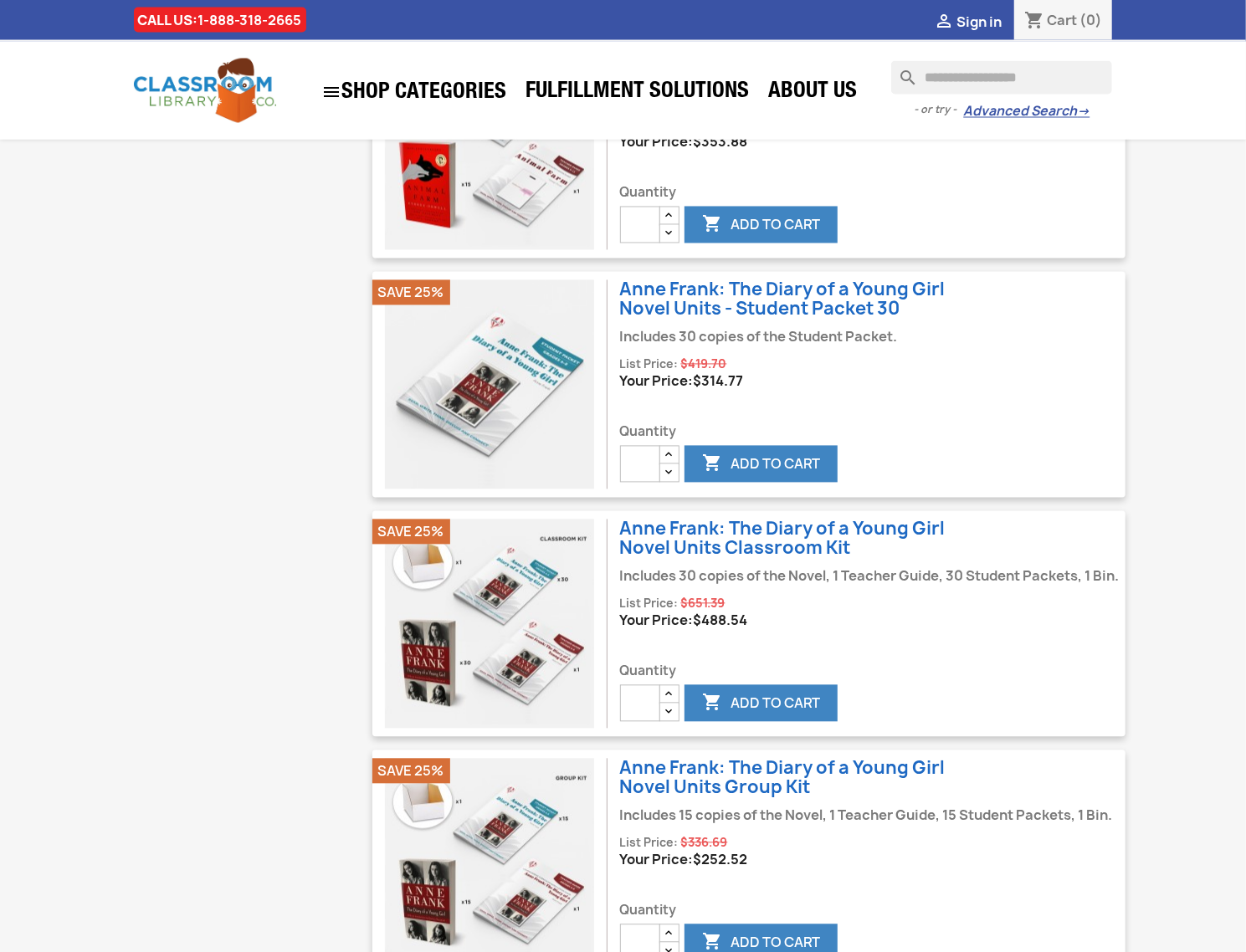 scroll, scrollTop: 1784, scrollLeft: 0, axis: vertical 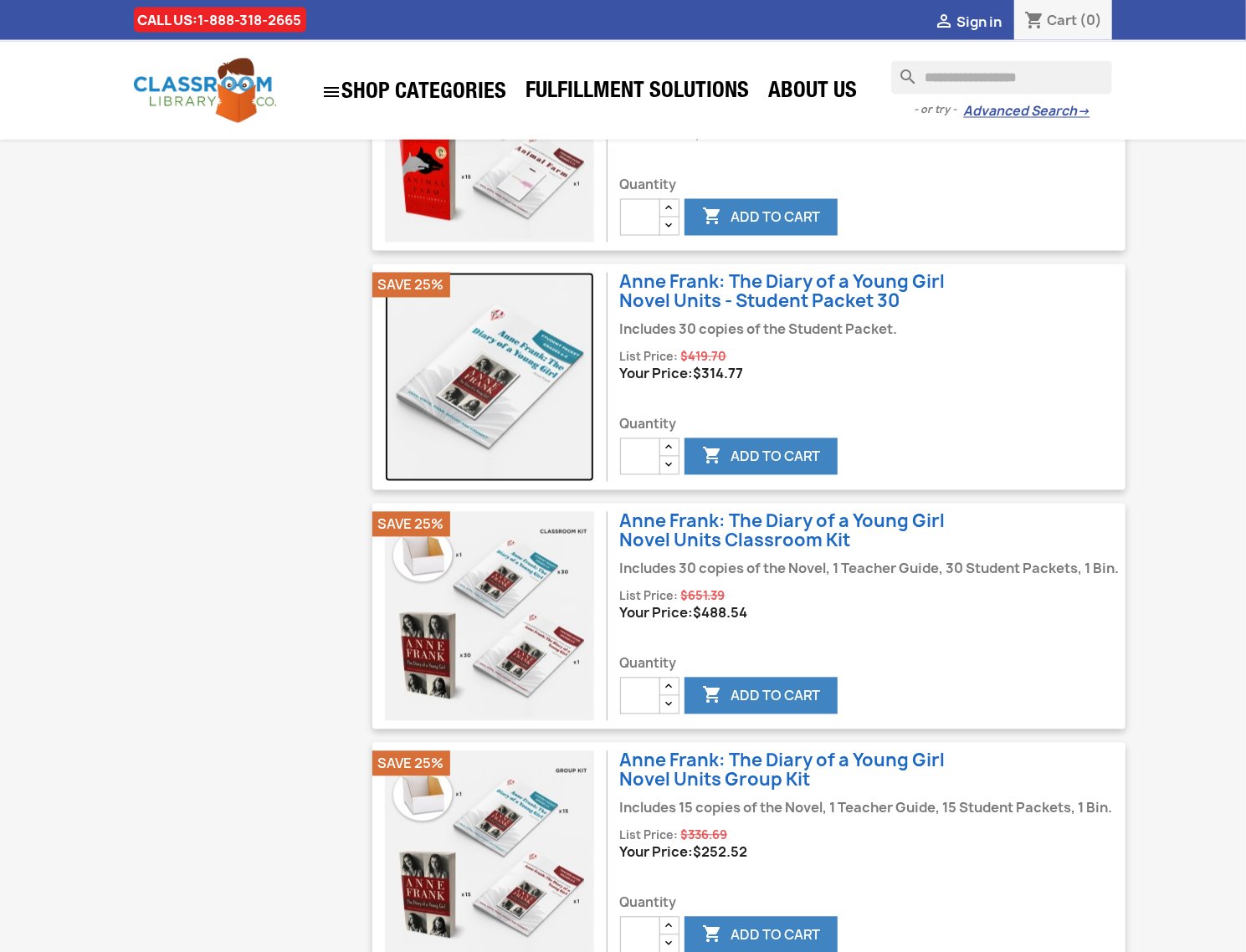 click at bounding box center (490, 377) 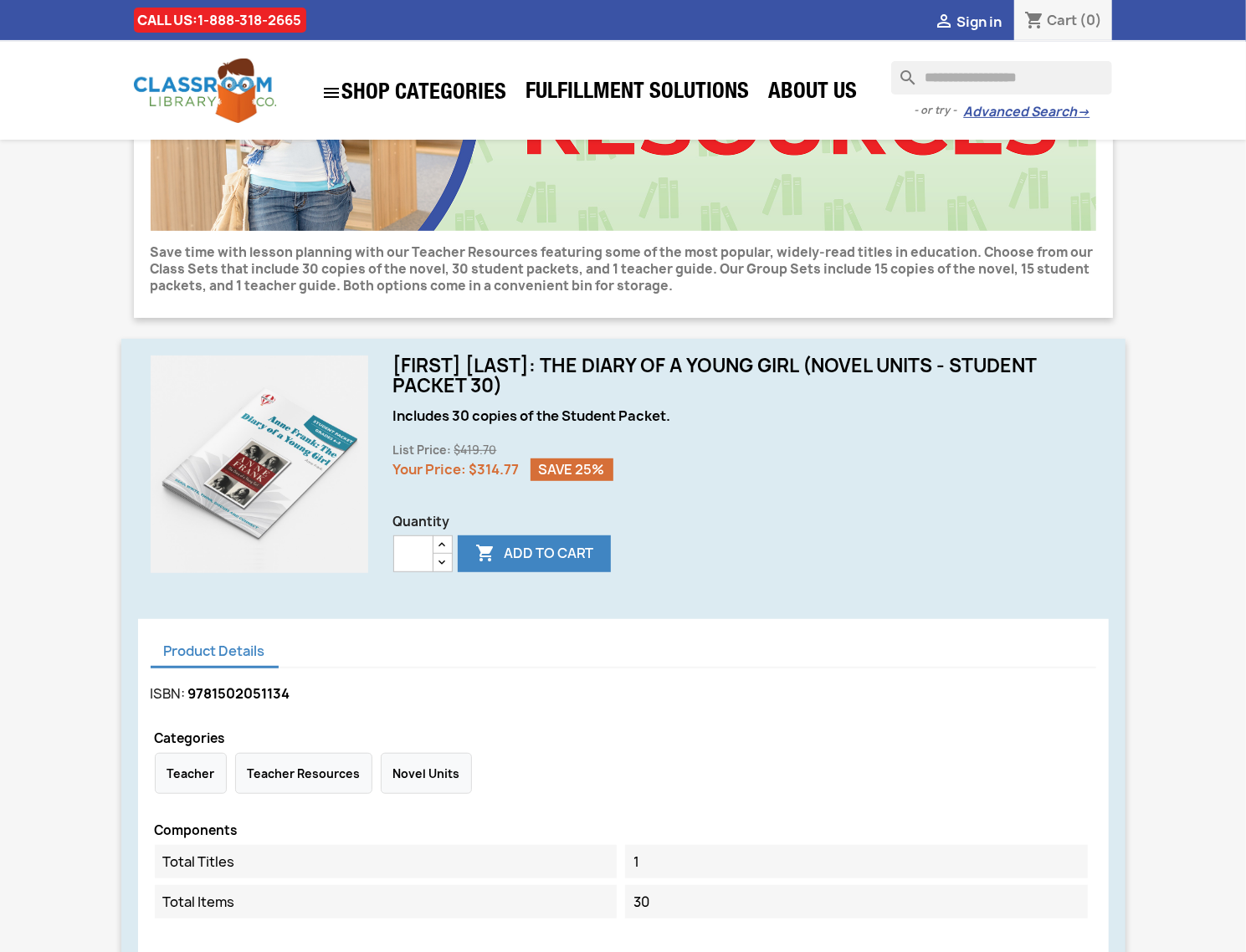 scroll, scrollTop: 223, scrollLeft: 0, axis: vertical 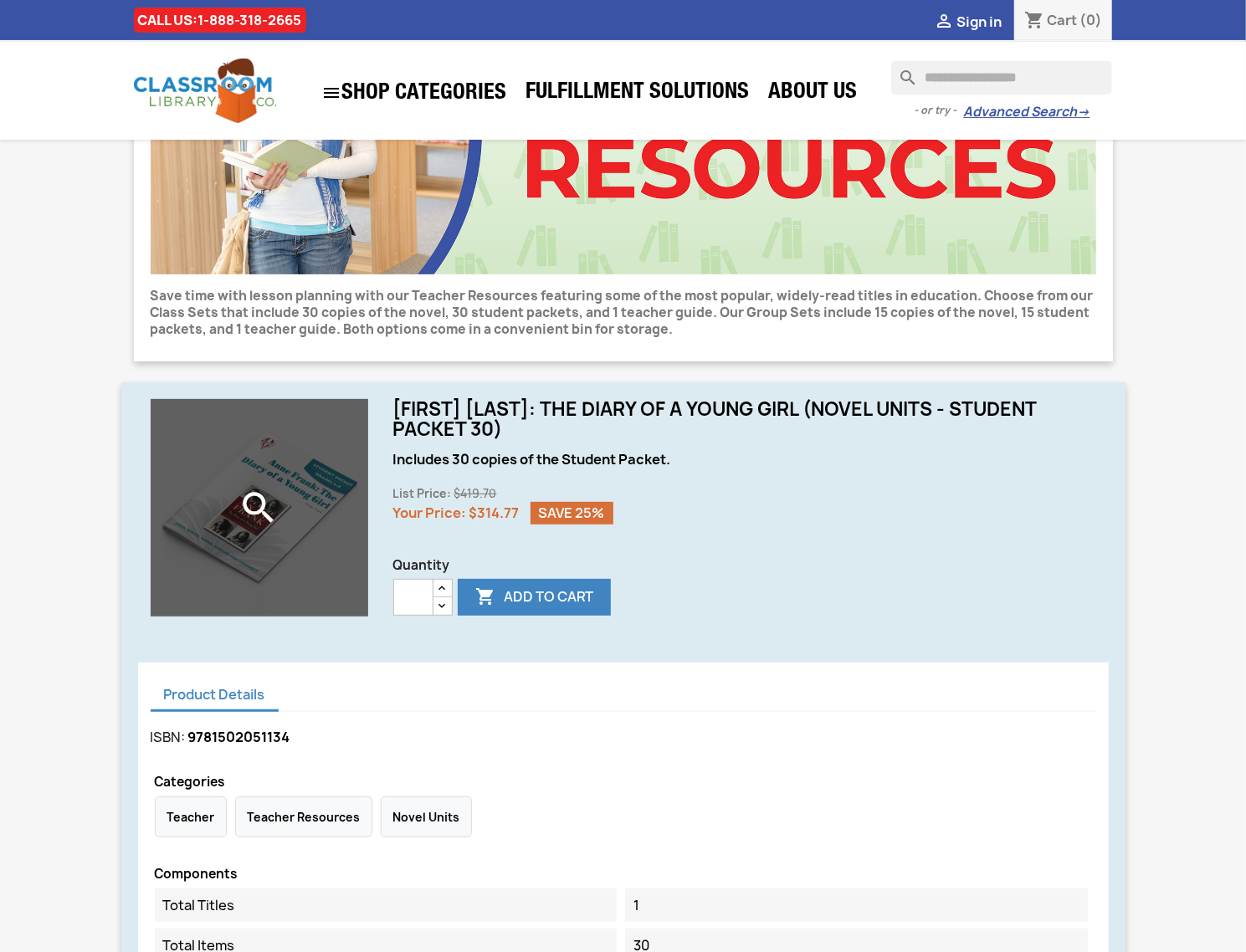 click on "search" at bounding box center [259, 508] 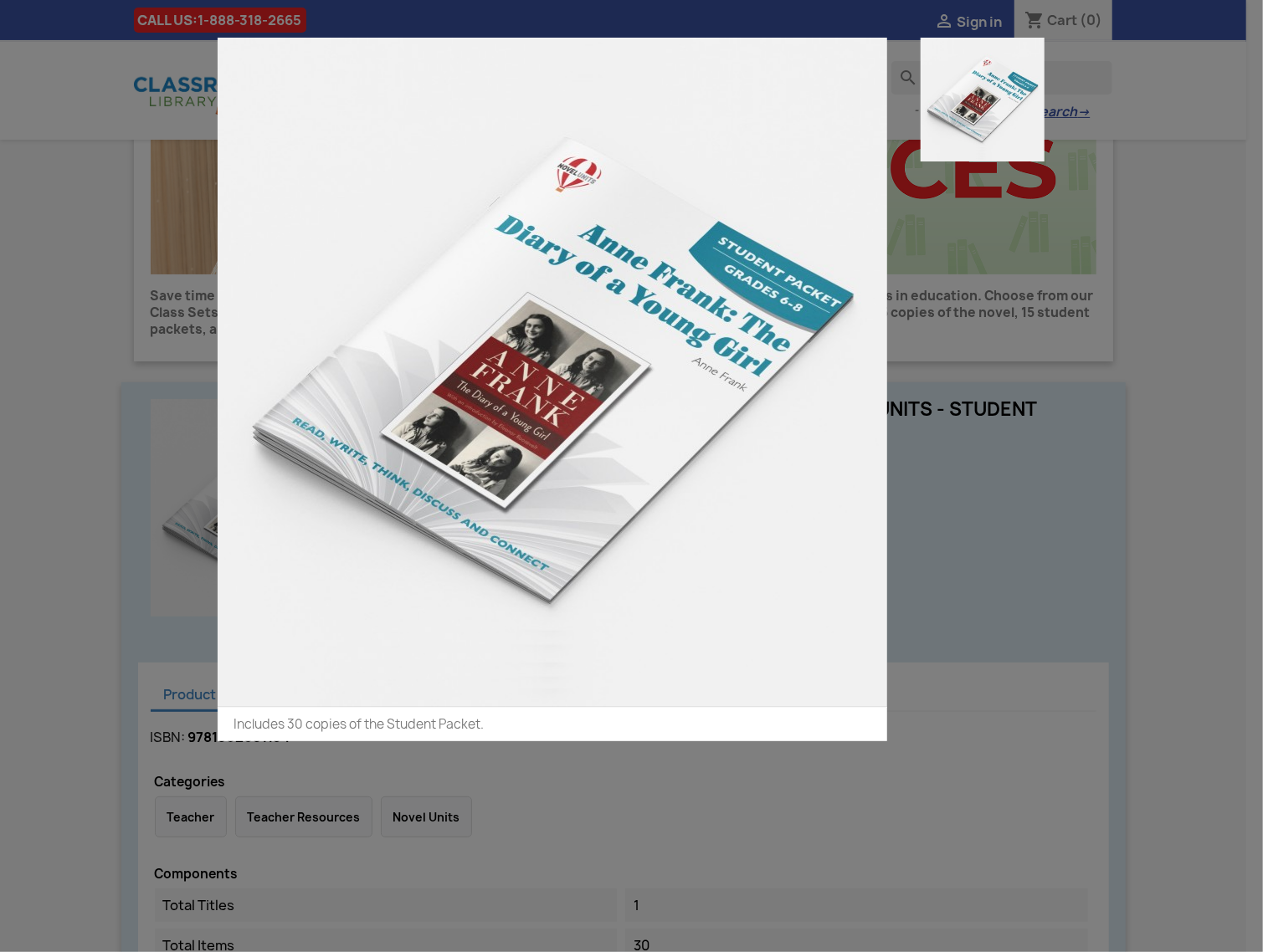 click at bounding box center [966, 396] 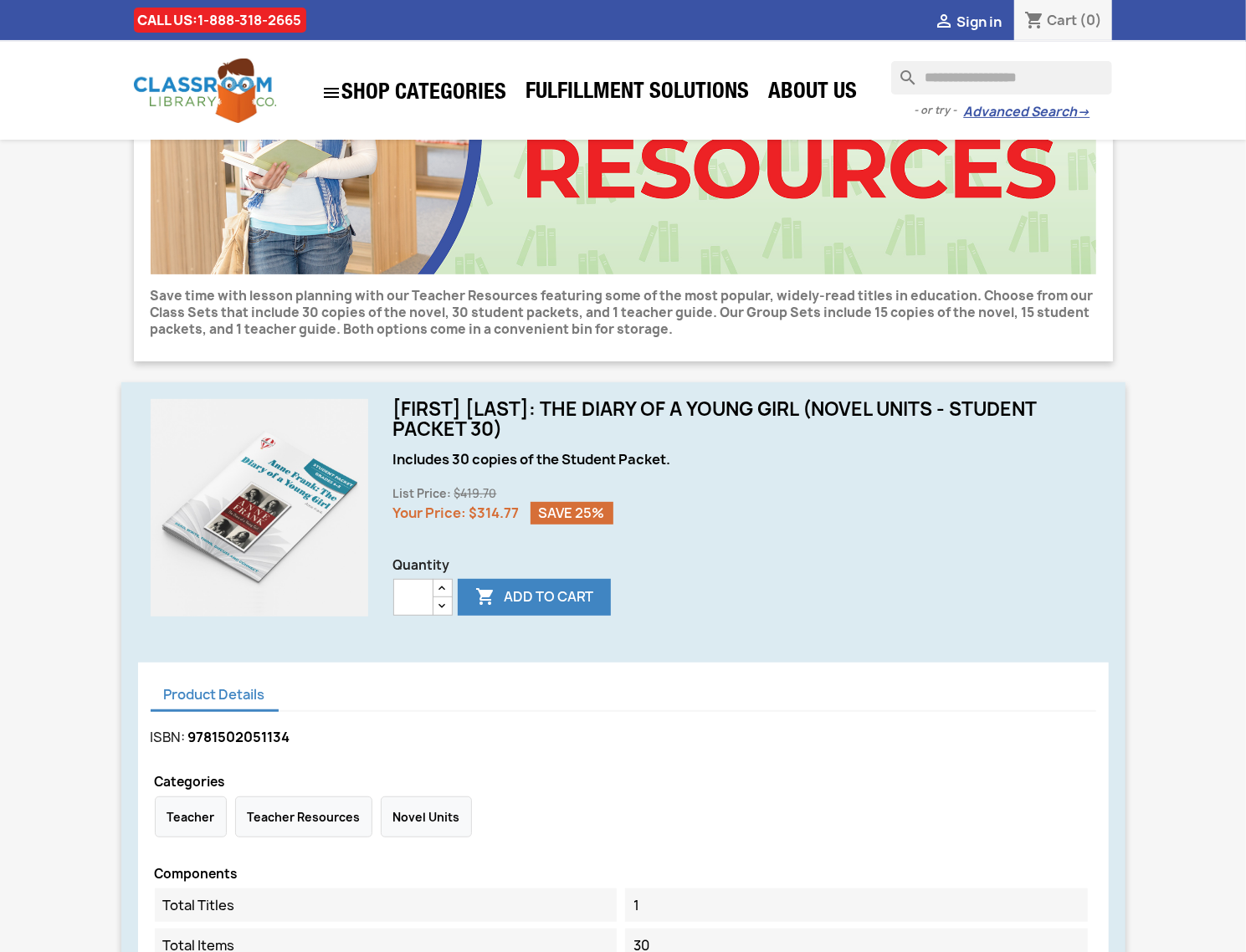 scroll, scrollTop: 0, scrollLeft: 0, axis: both 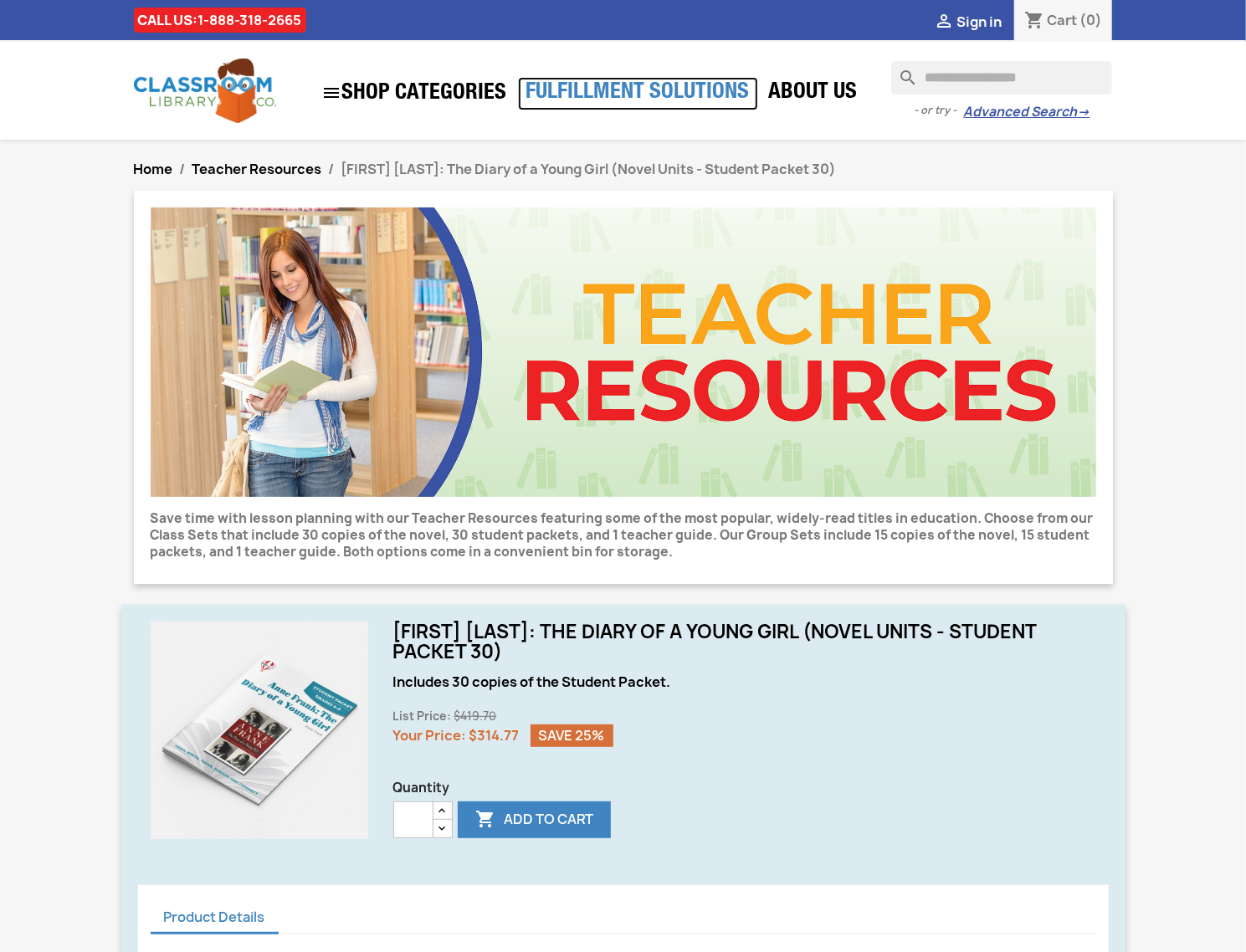 click on "Fulfillment Solutions" at bounding box center (638, 94) 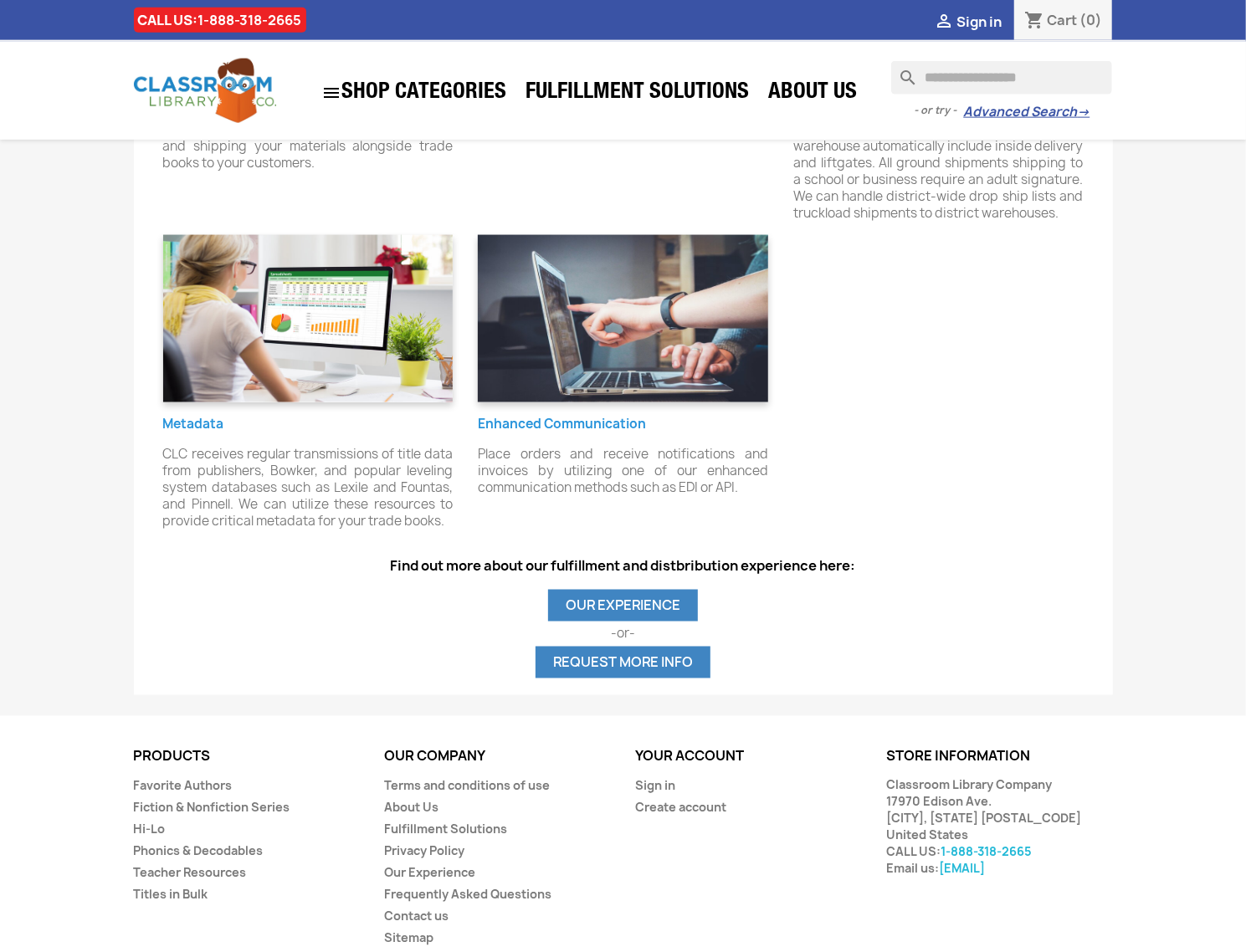 scroll, scrollTop: 1400, scrollLeft: 0, axis: vertical 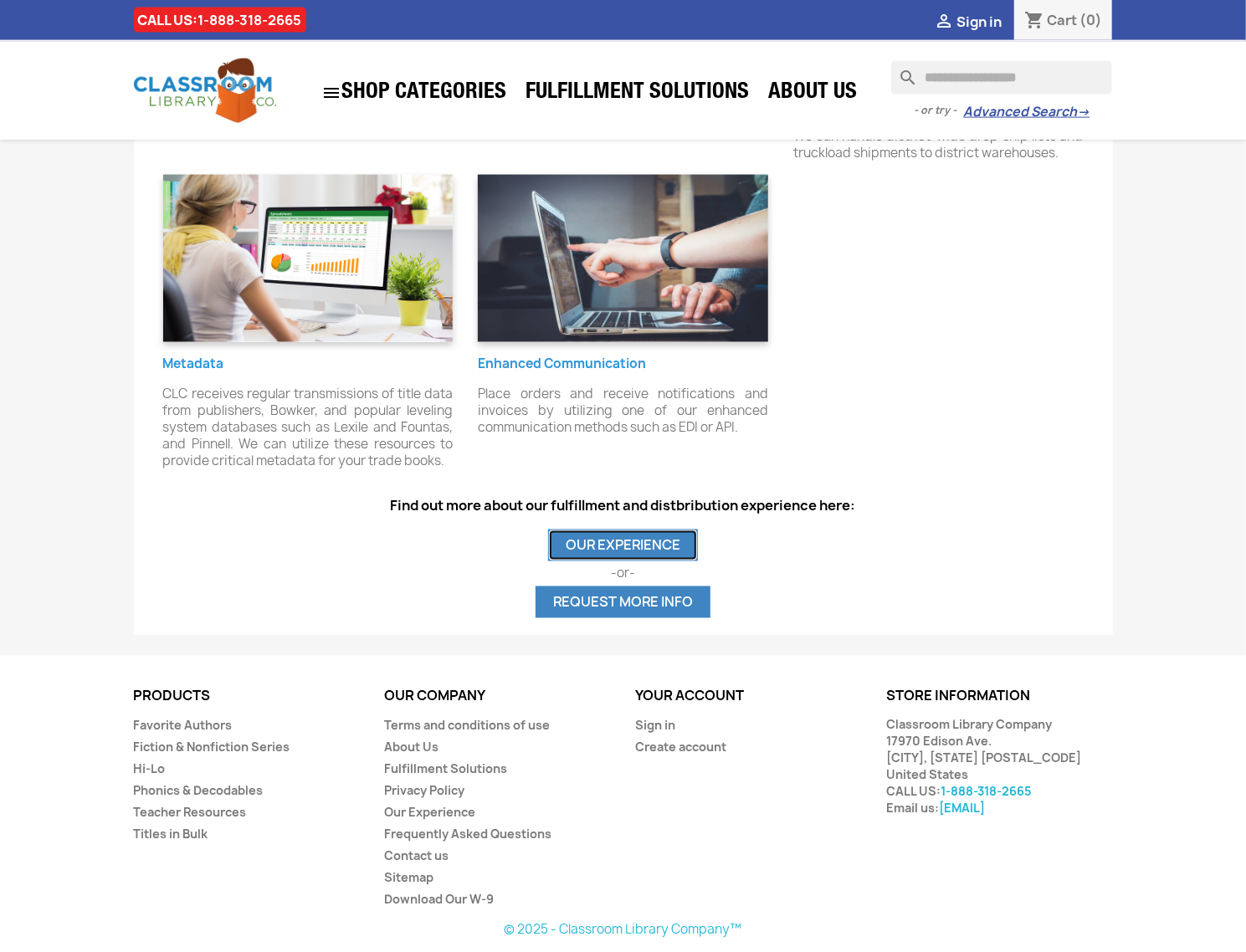 click on "OUR EXPERIENCE" at bounding box center (623, 545) 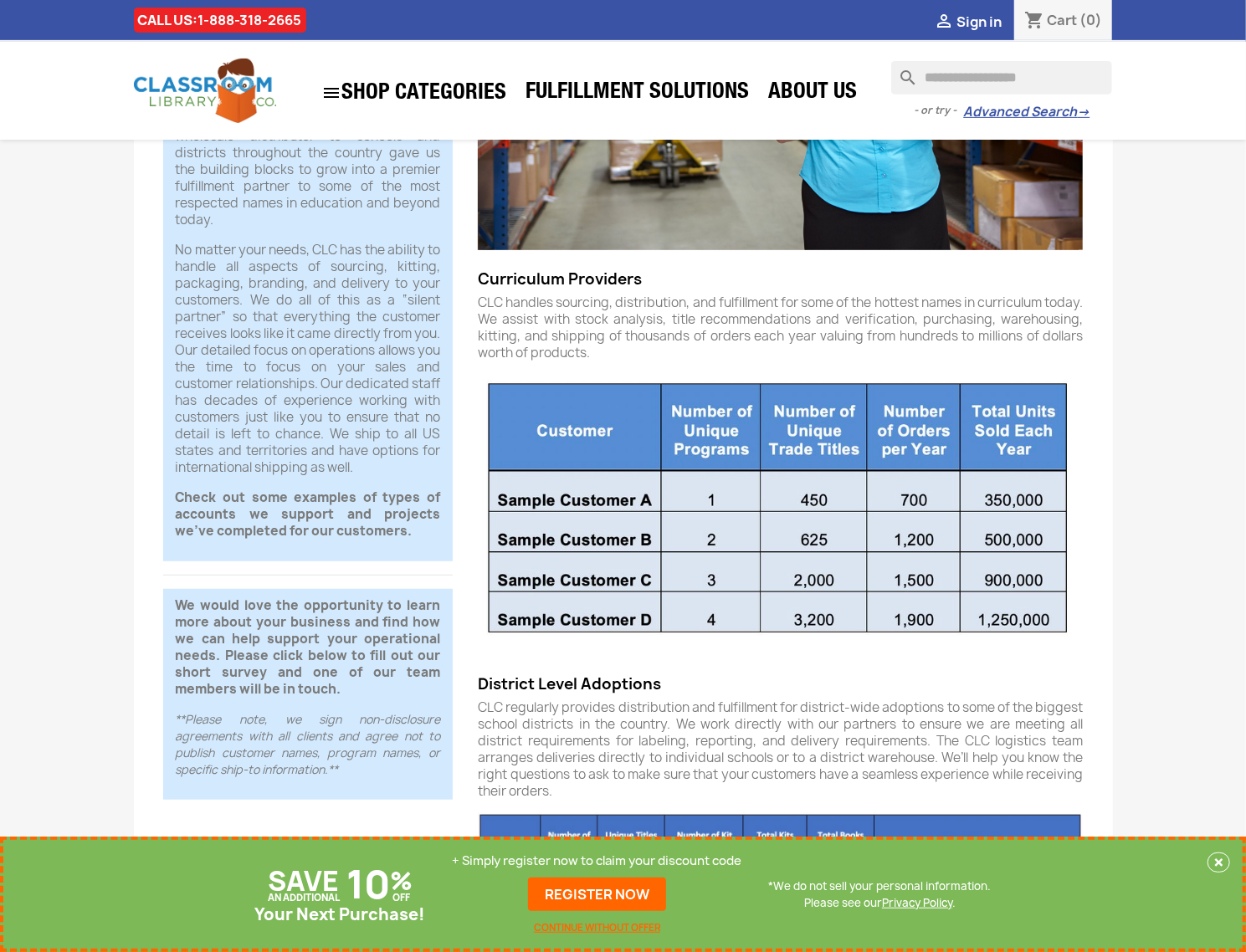 scroll, scrollTop: 0, scrollLeft: 0, axis: both 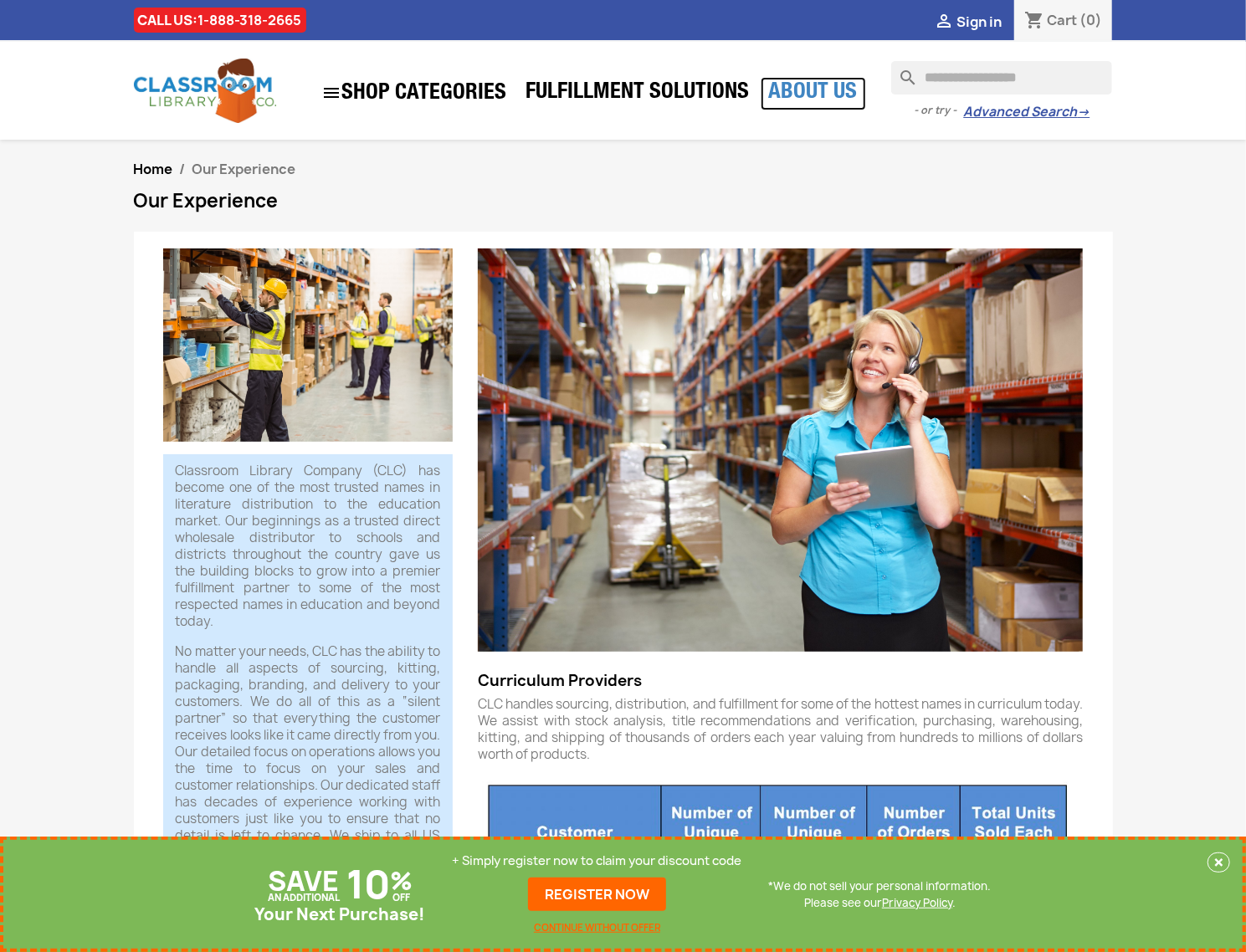 click on "About Us" at bounding box center [813, 94] 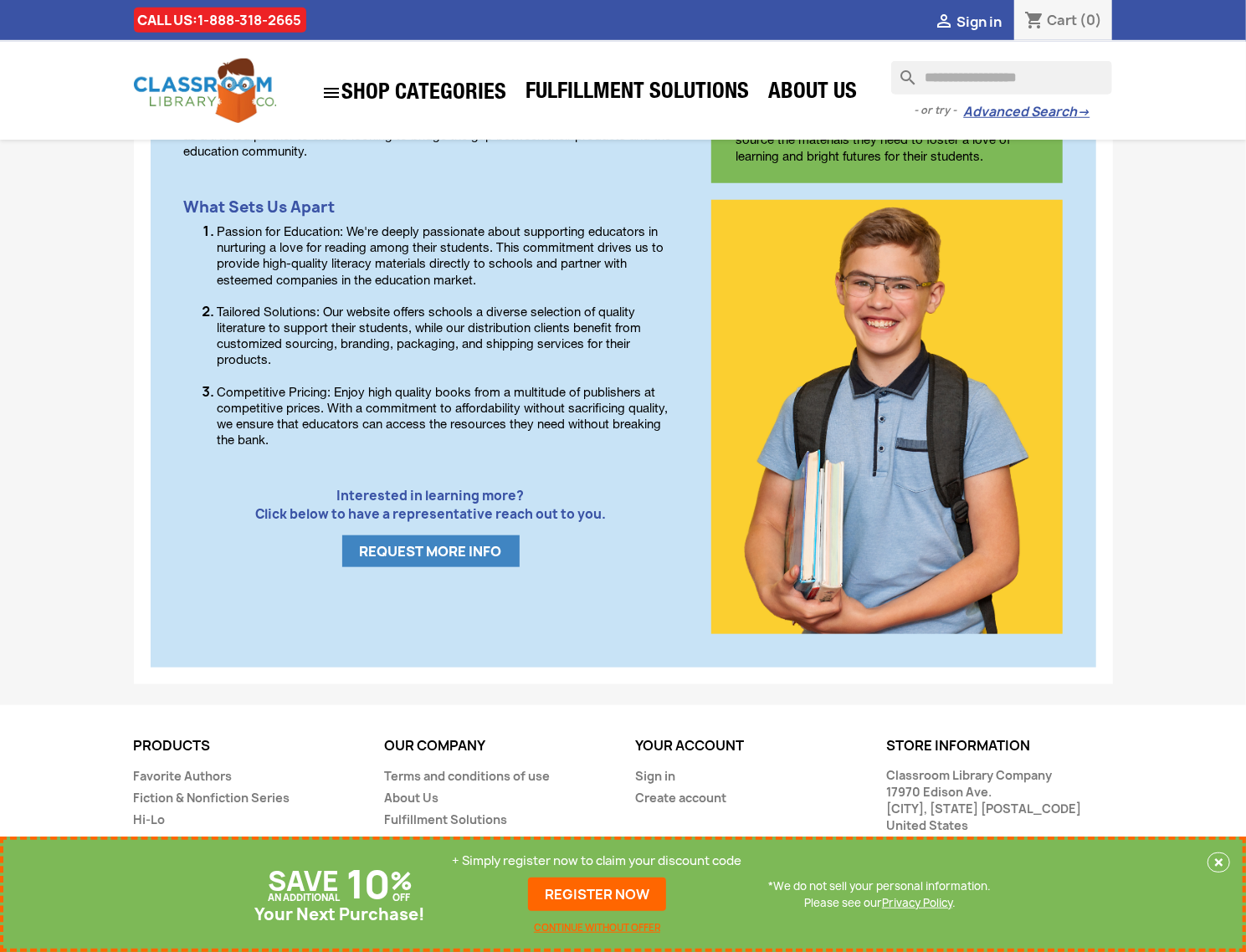 scroll, scrollTop: 781, scrollLeft: 0, axis: vertical 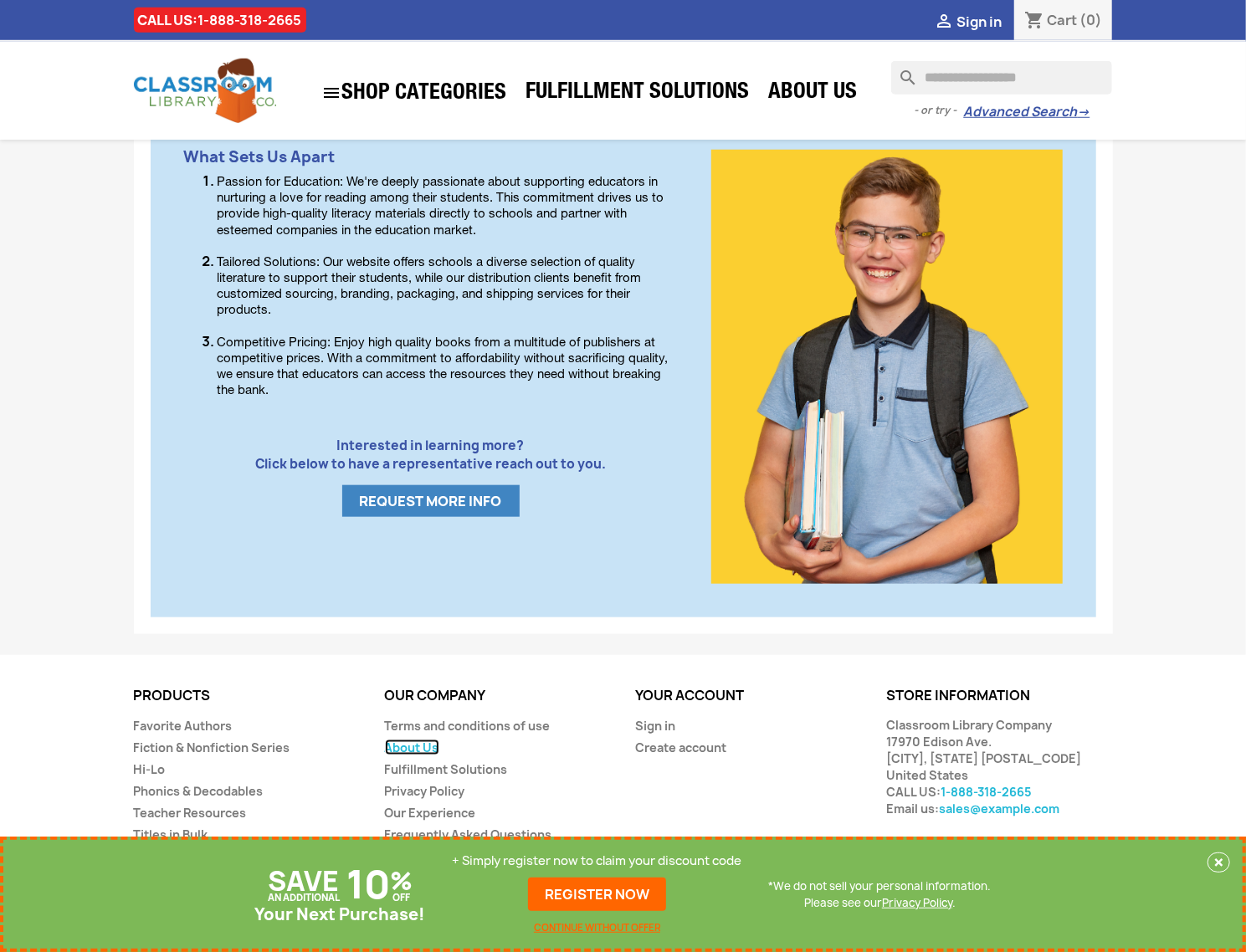click on "About Us" at bounding box center (412, 747) 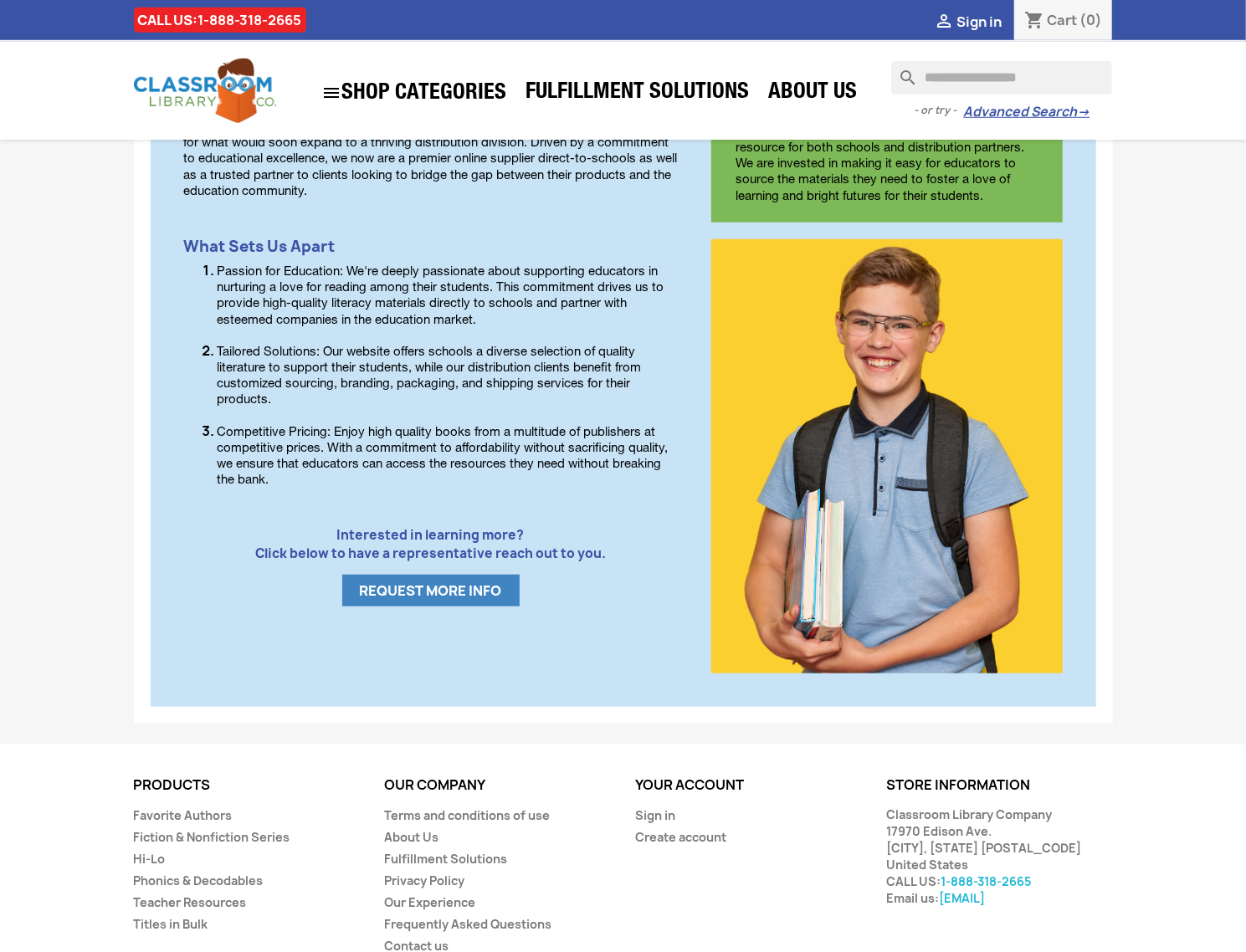 scroll, scrollTop: 781, scrollLeft: 0, axis: vertical 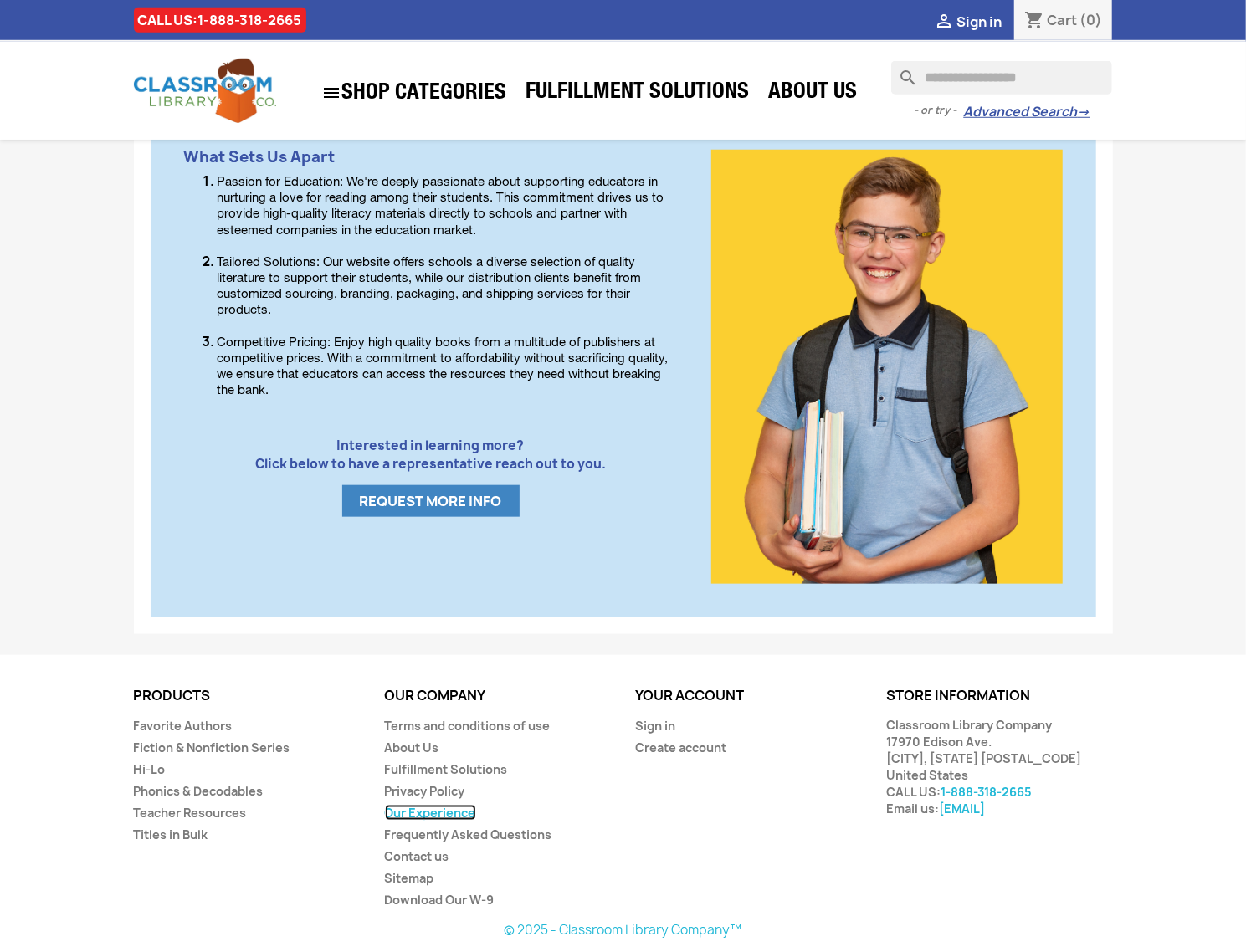 click on "Our Experience" at bounding box center [430, 812] 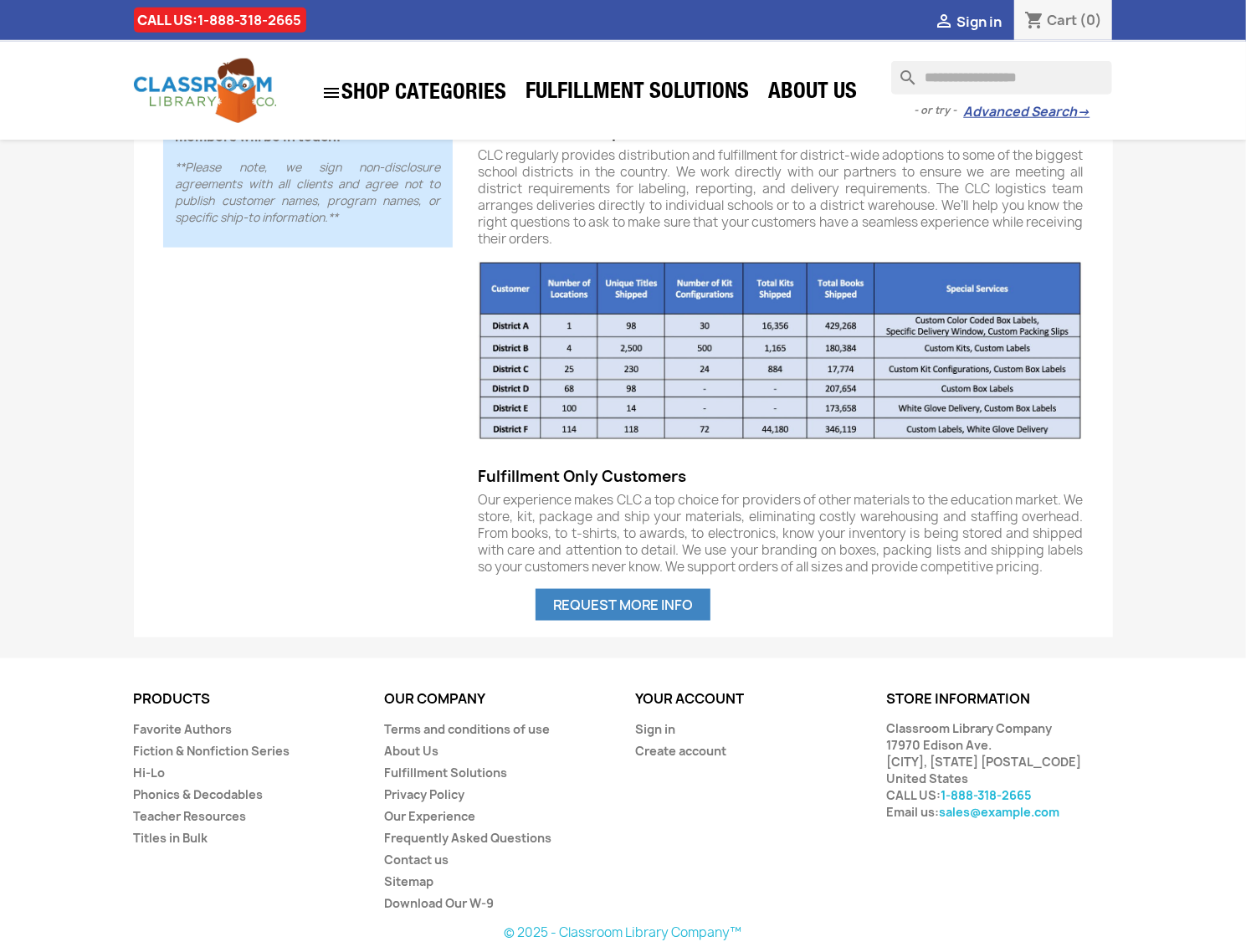 scroll, scrollTop: 959, scrollLeft: 0, axis: vertical 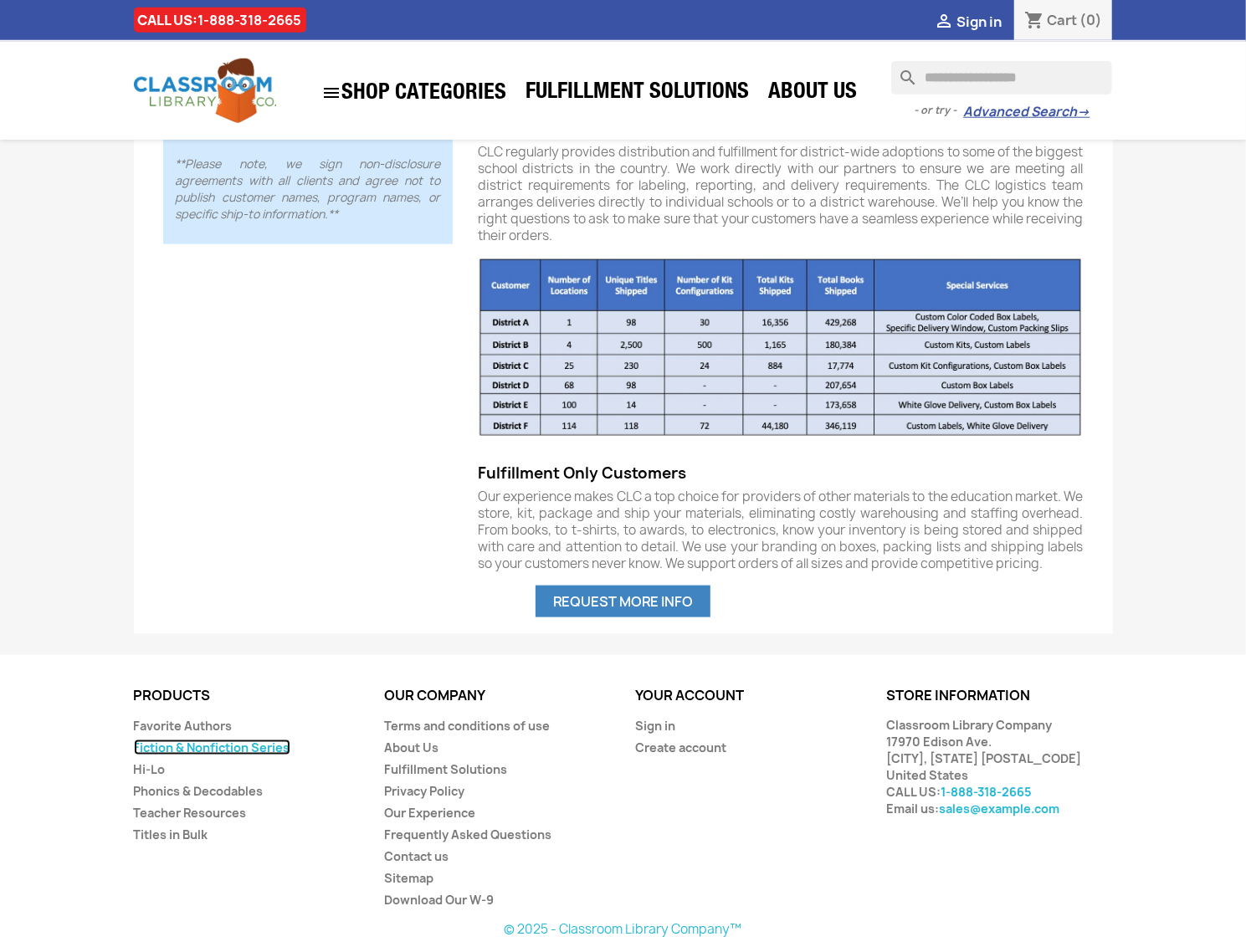 click on "Fiction & Nonfiction Series" at bounding box center (212, 747) 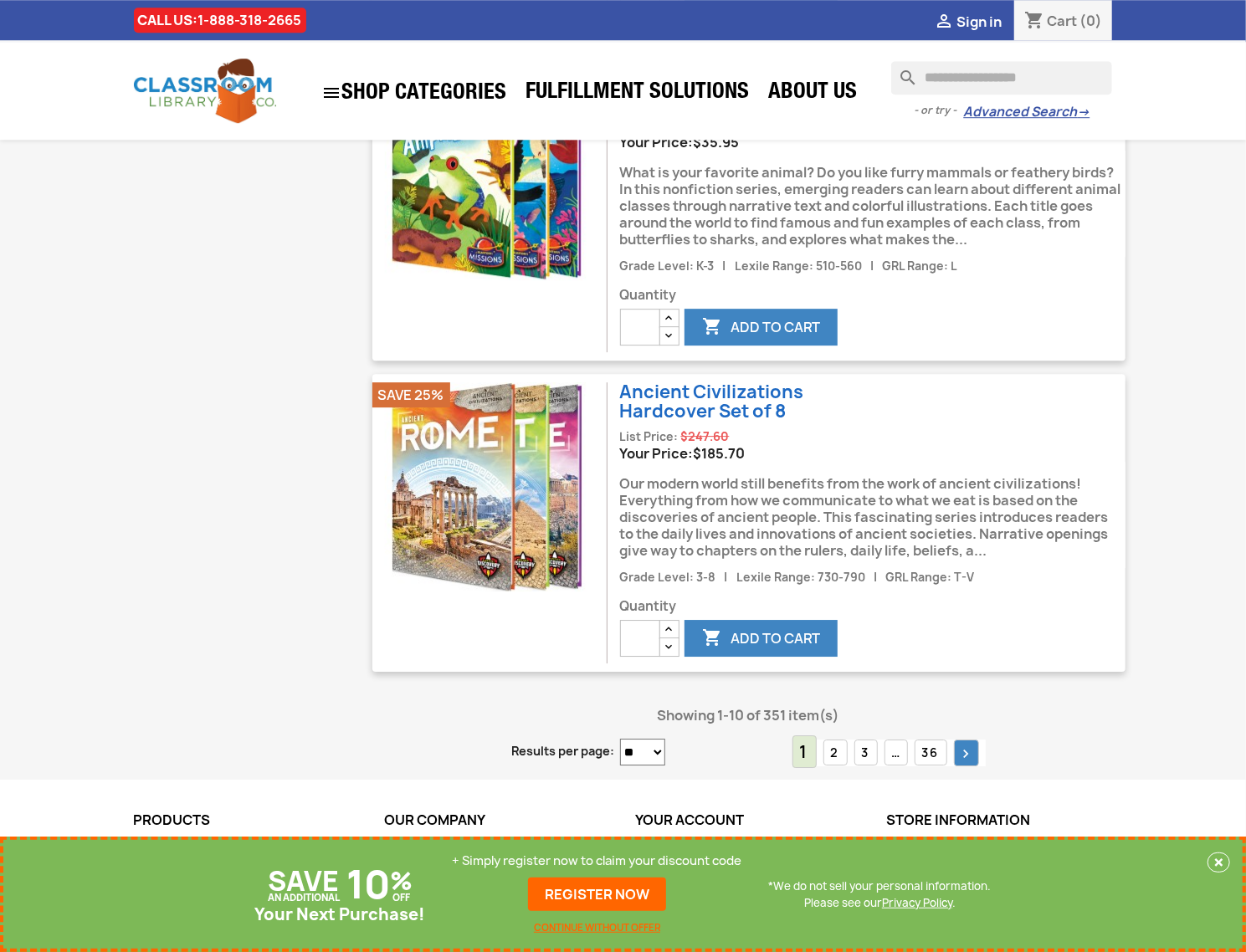 scroll, scrollTop: 2900, scrollLeft: 0, axis: vertical 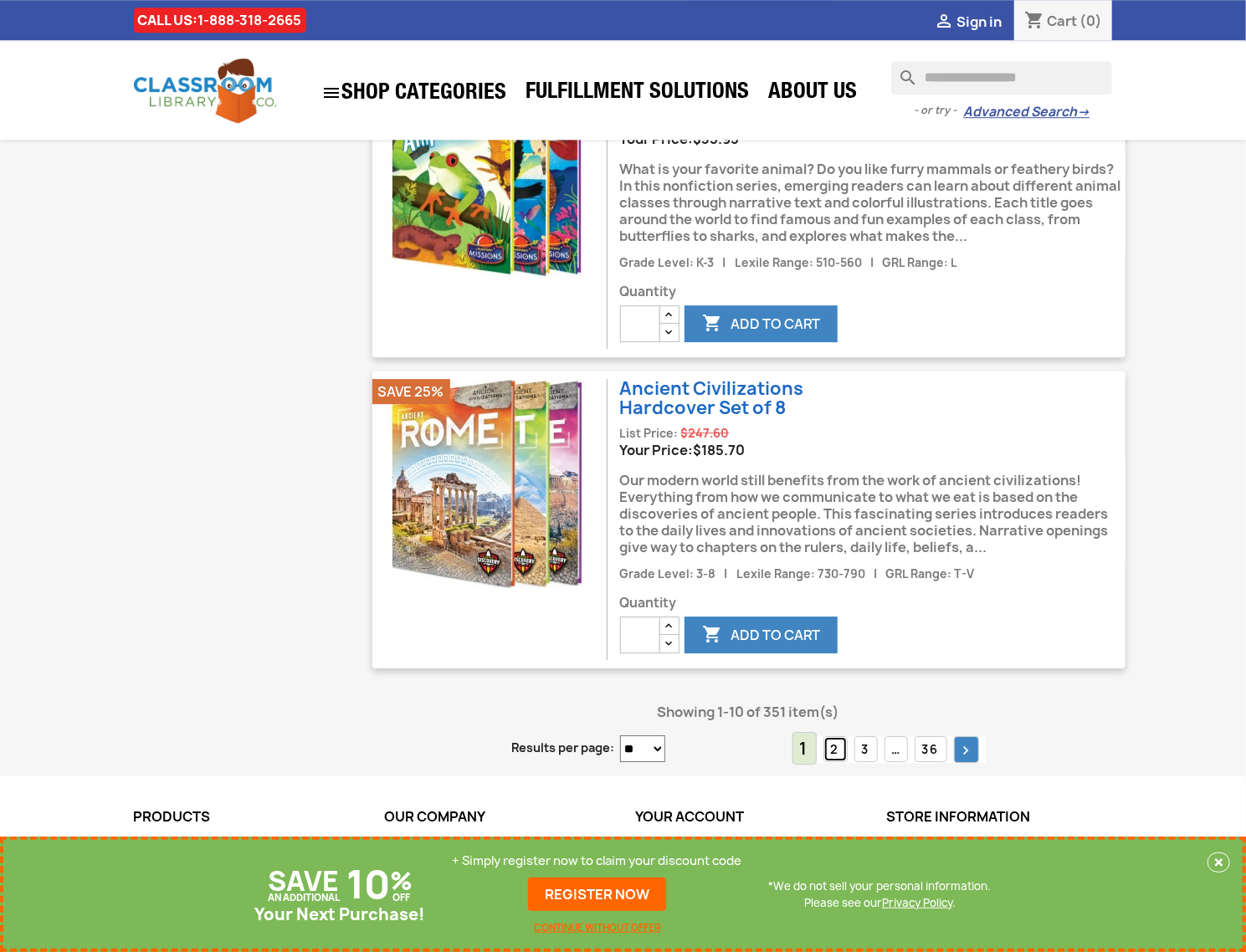 click on "2" at bounding box center (835, 749) 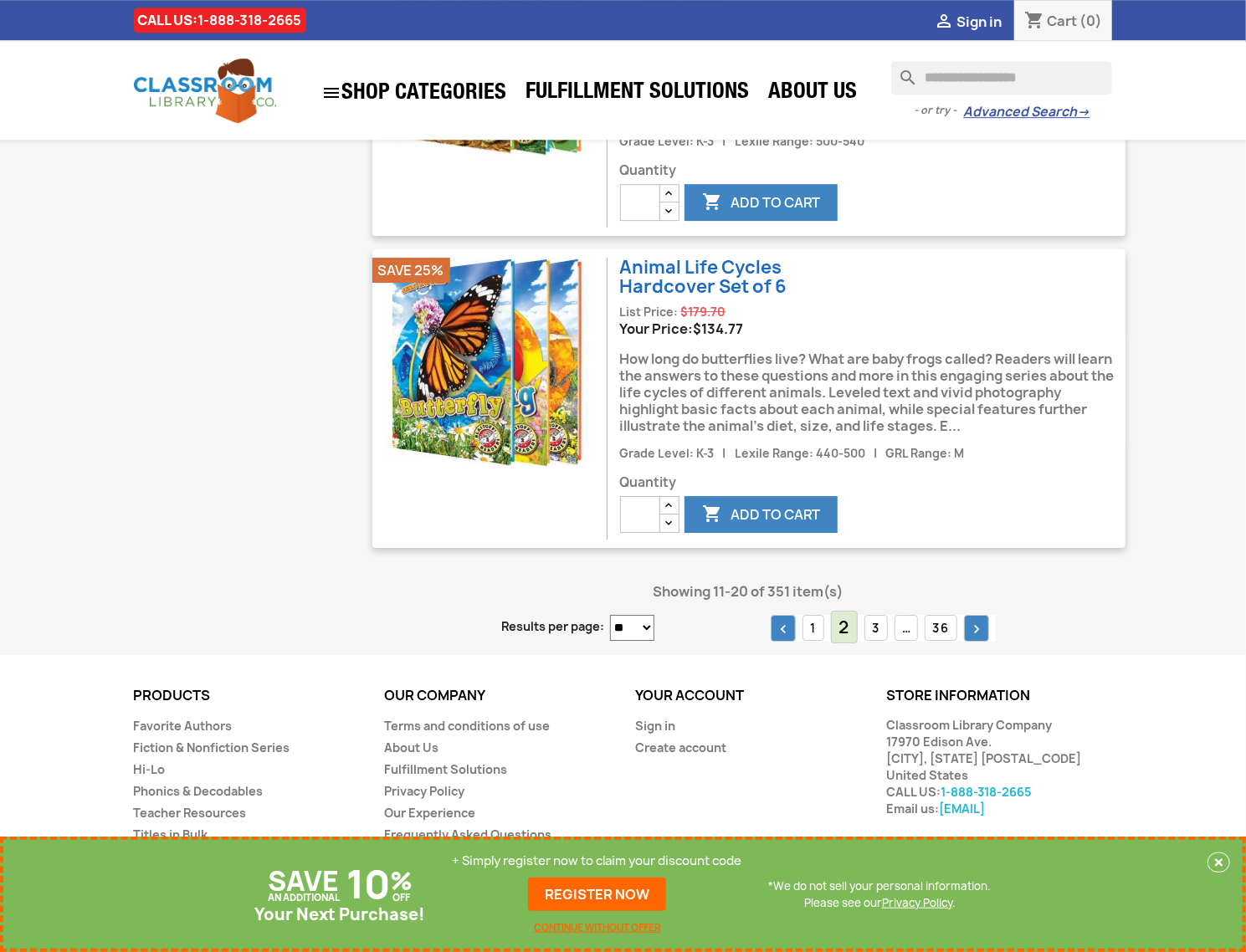 scroll, scrollTop: 3079, scrollLeft: 0, axis: vertical 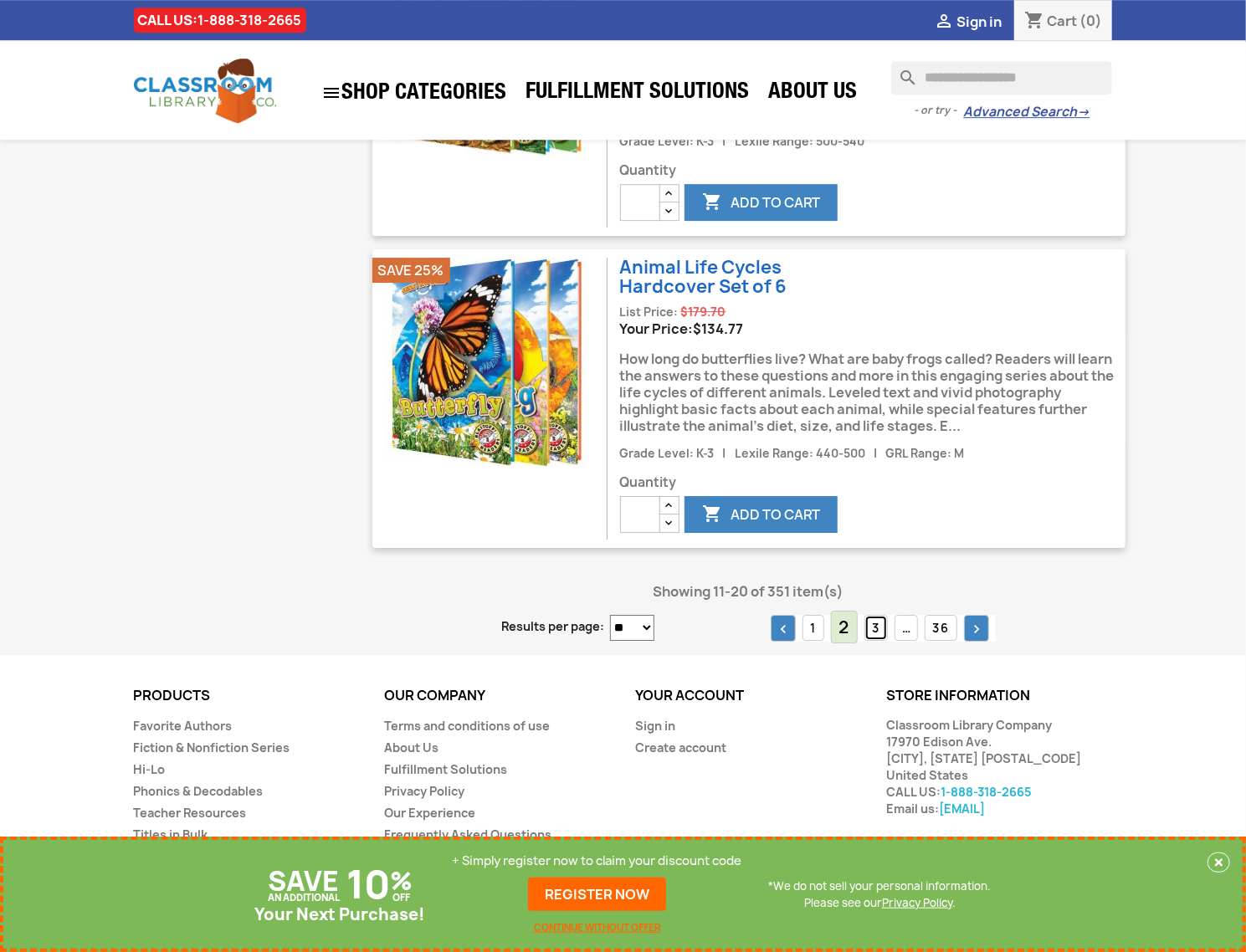 click on "3" at bounding box center (876, 627) 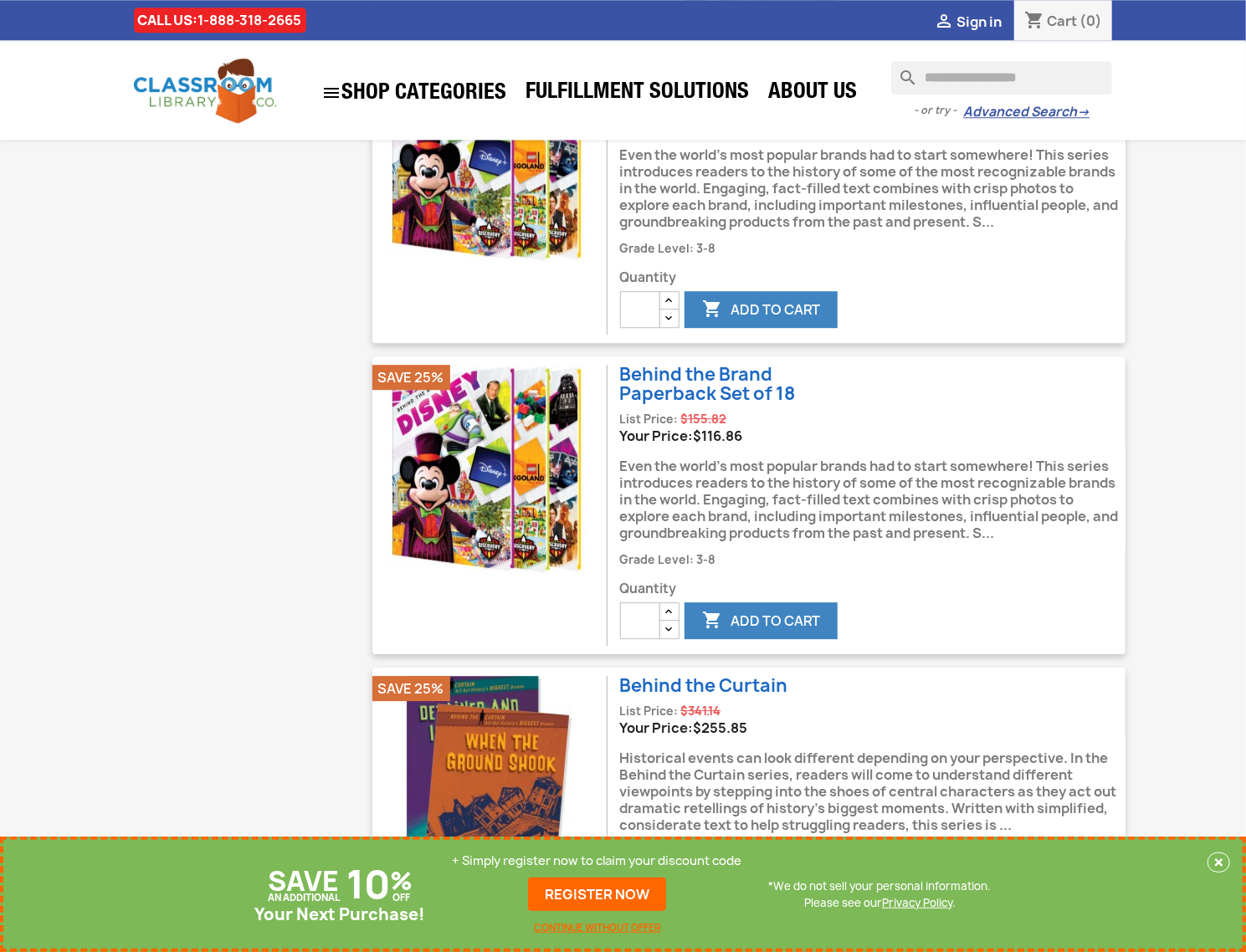 scroll, scrollTop: 2900, scrollLeft: 0, axis: vertical 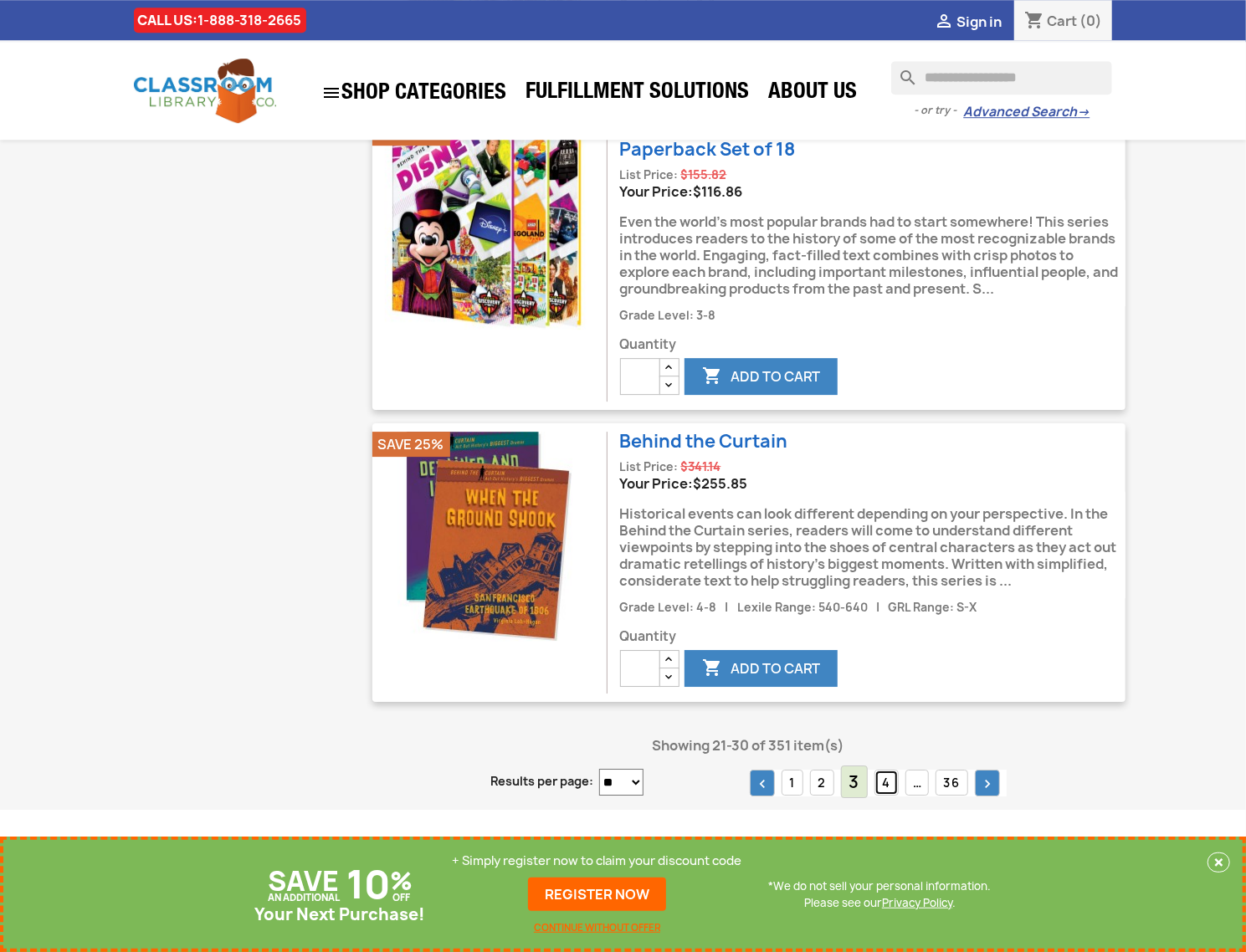 click on "4" at bounding box center (886, 782) 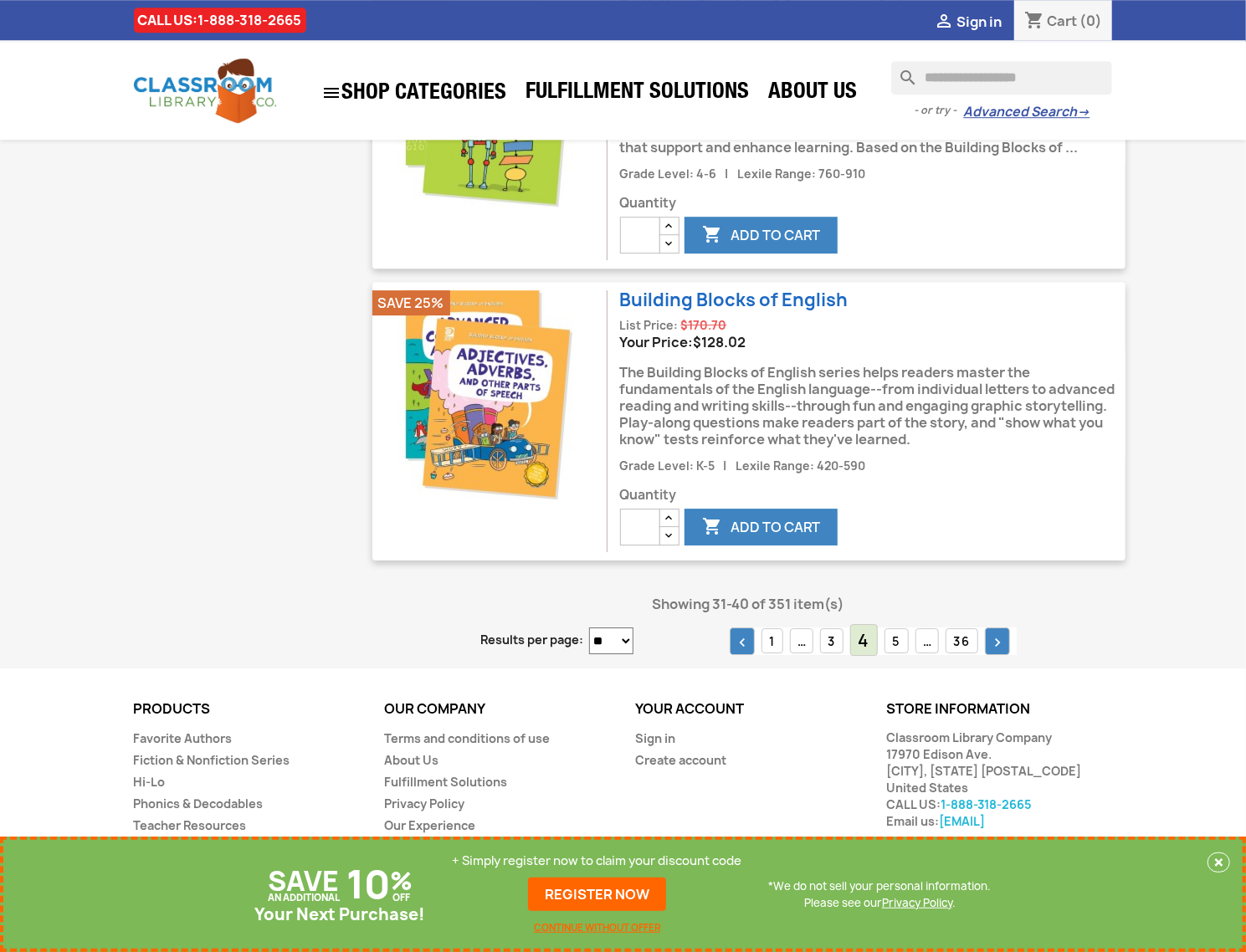 scroll, scrollTop: 2912, scrollLeft: 0, axis: vertical 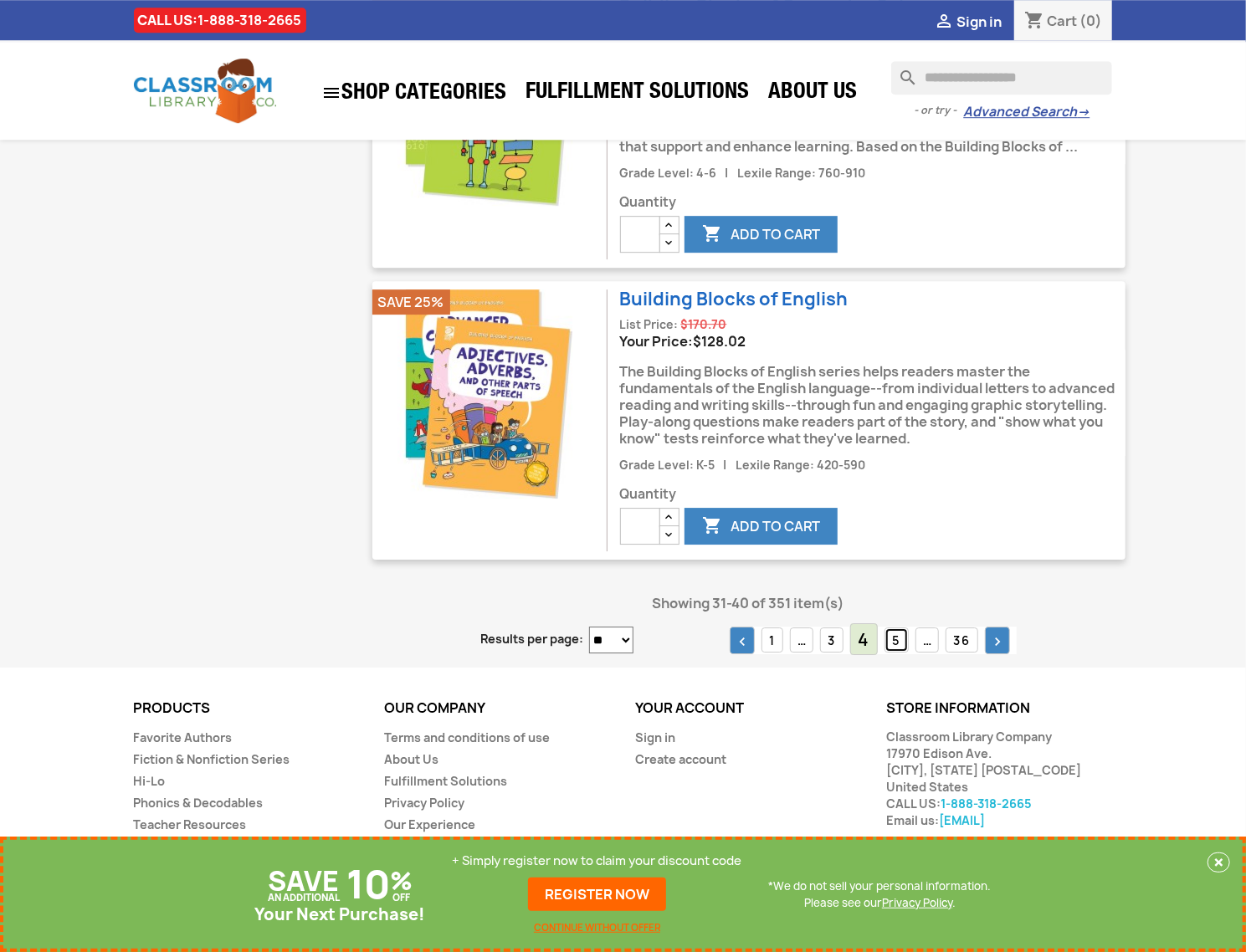 click on "5" at bounding box center (896, 640) 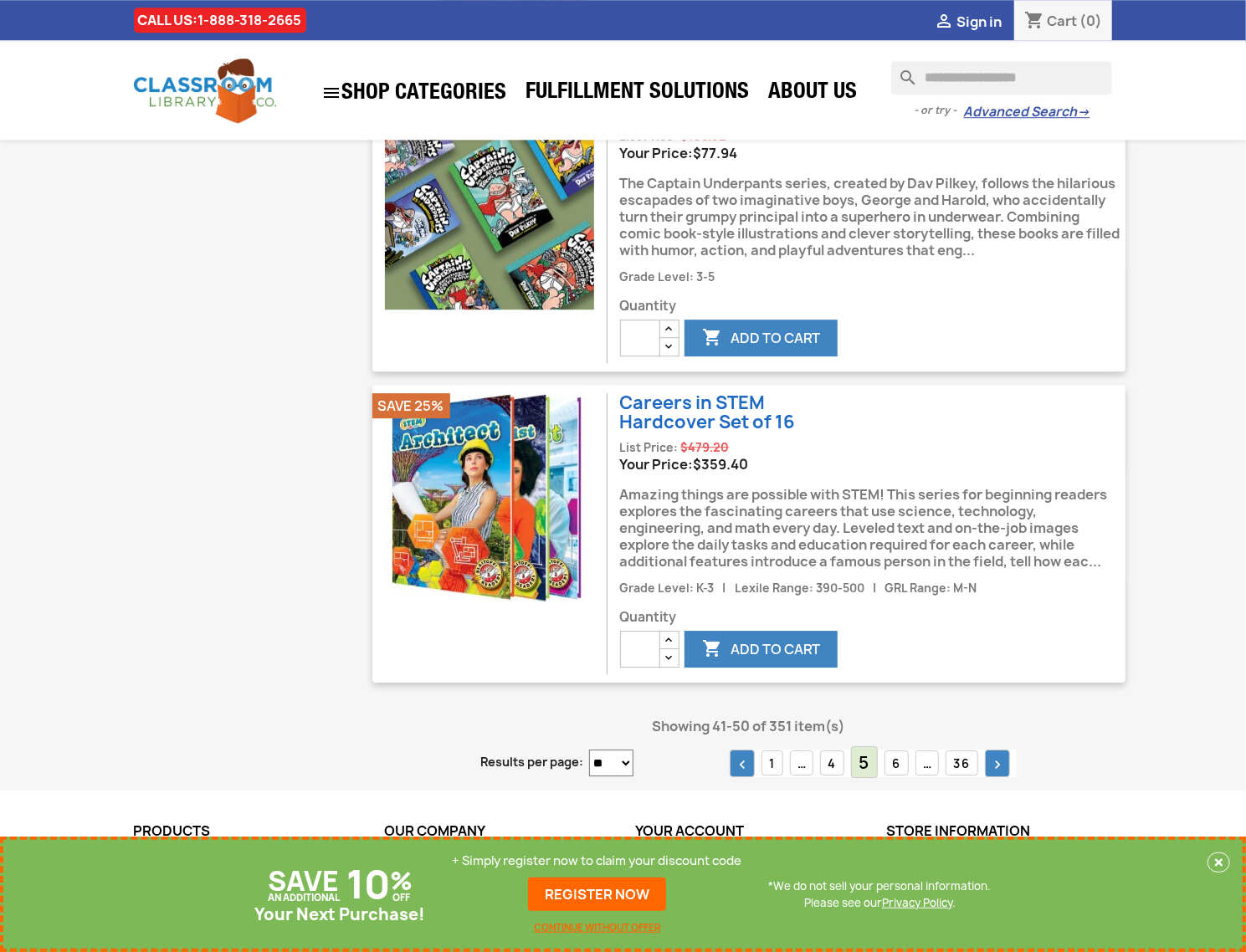 scroll, scrollTop: 2999, scrollLeft: 0, axis: vertical 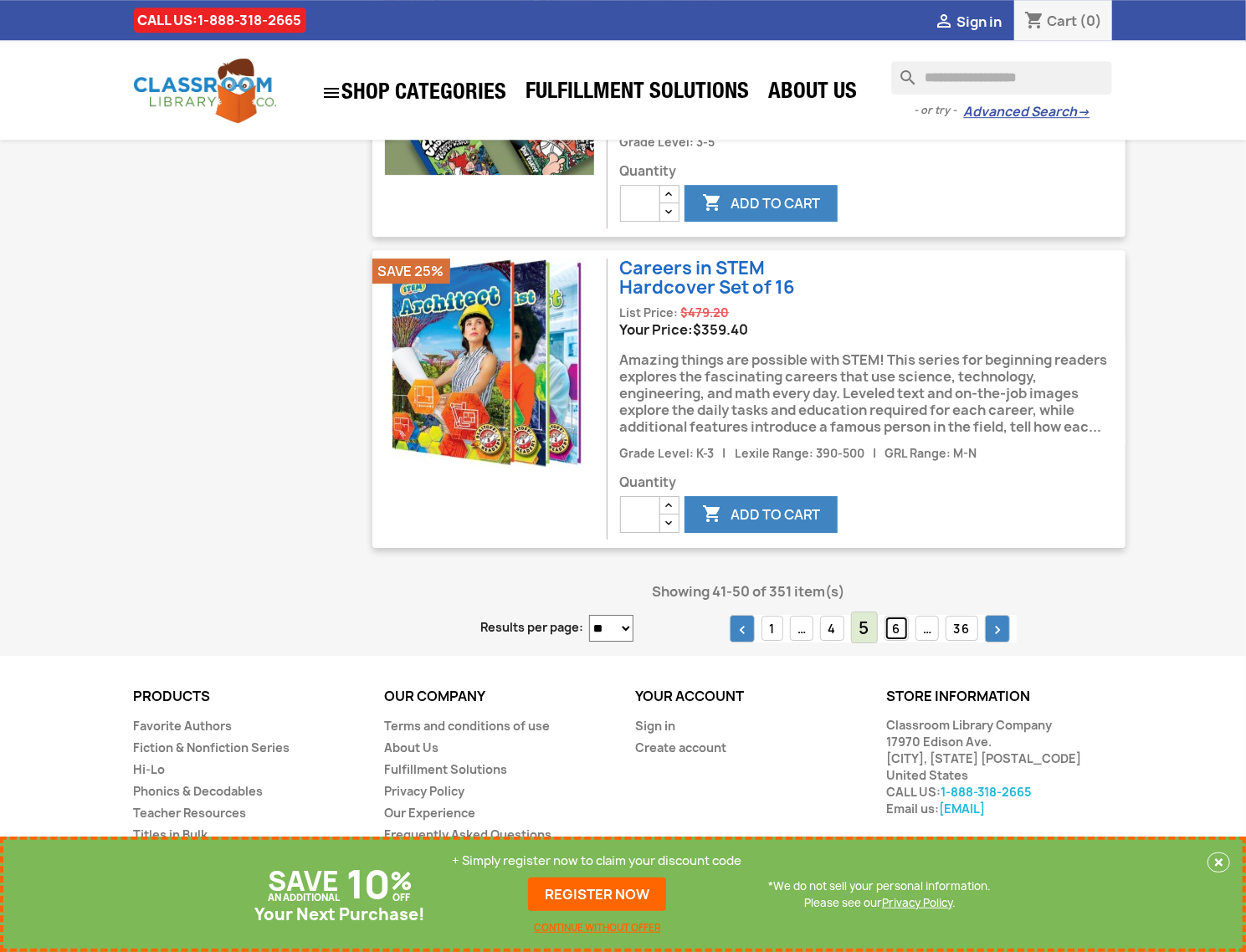 click on "6" at bounding box center (896, 628) 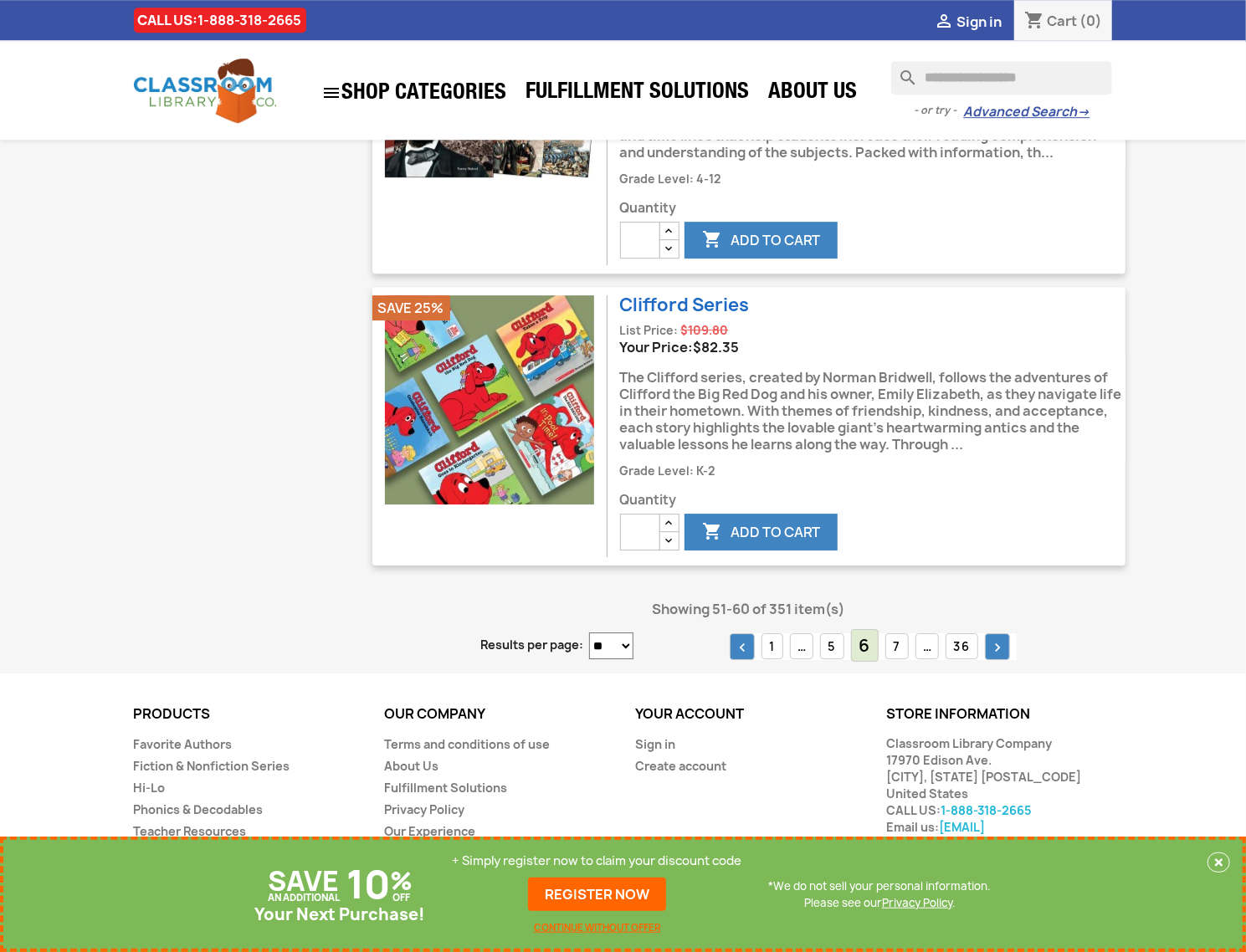 scroll, scrollTop: 2990, scrollLeft: 0, axis: vertical 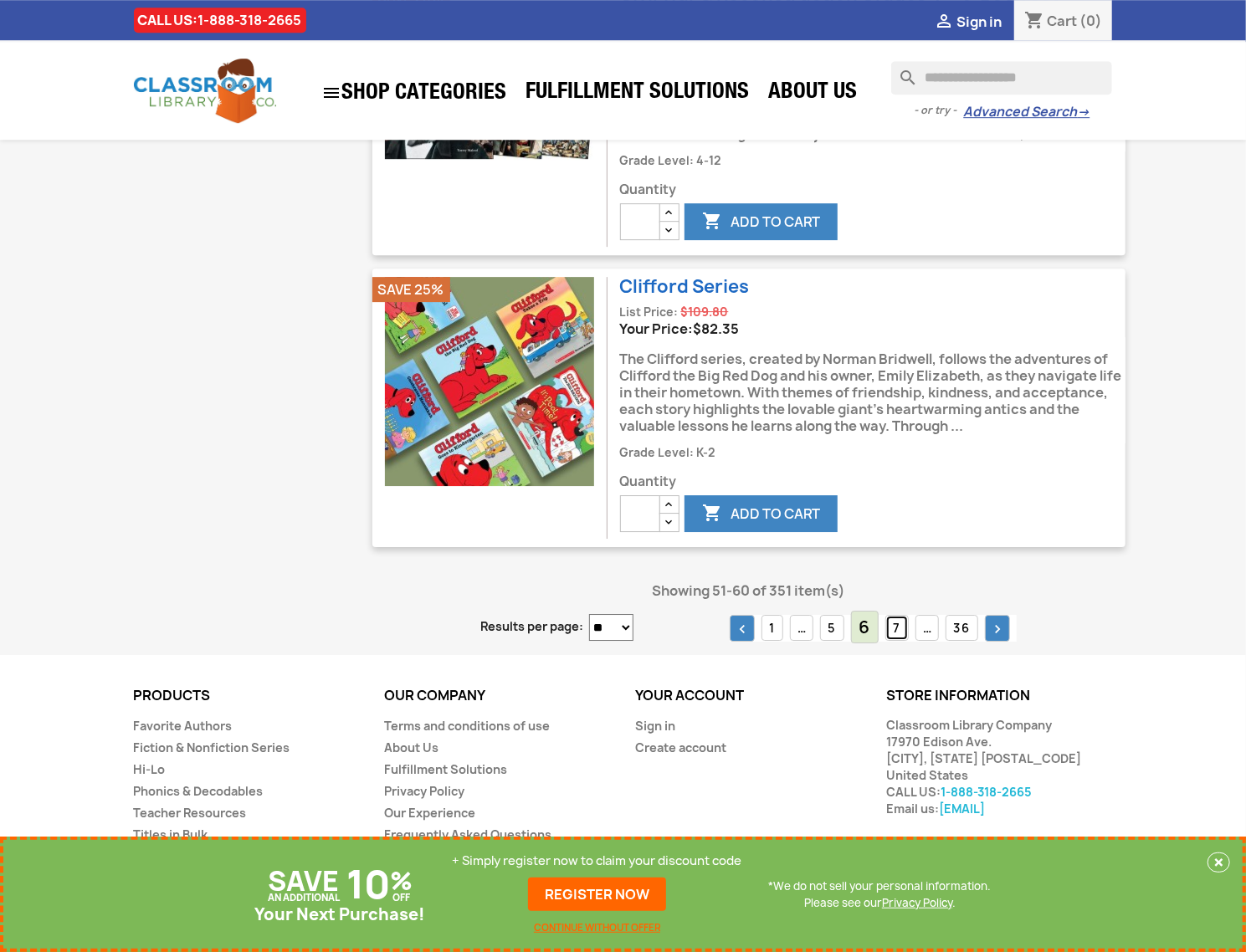 click on "7" at bounding box center [897, 627] 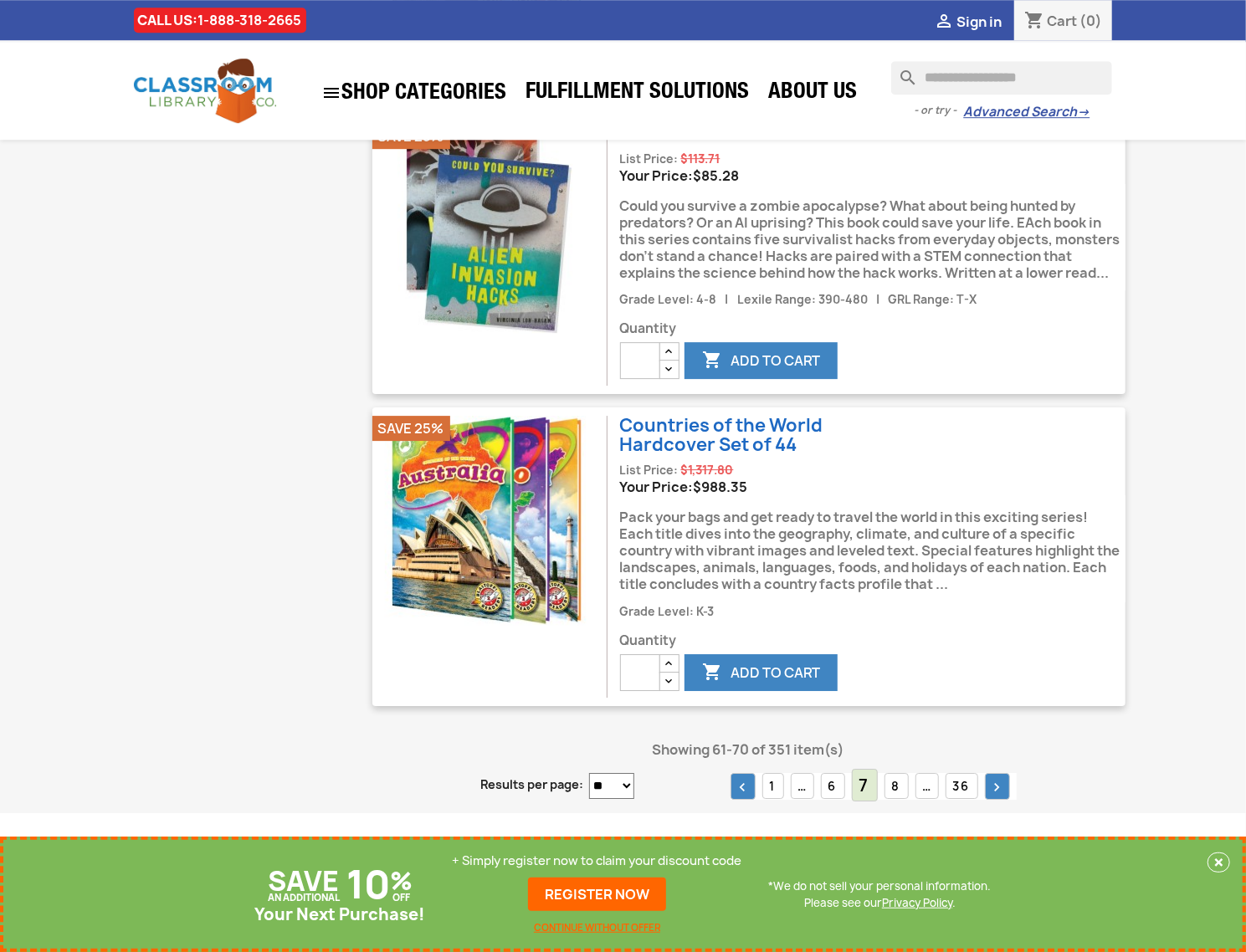 scroll, scrollTop: 3112, scrollLeft: 0, axis: vertical 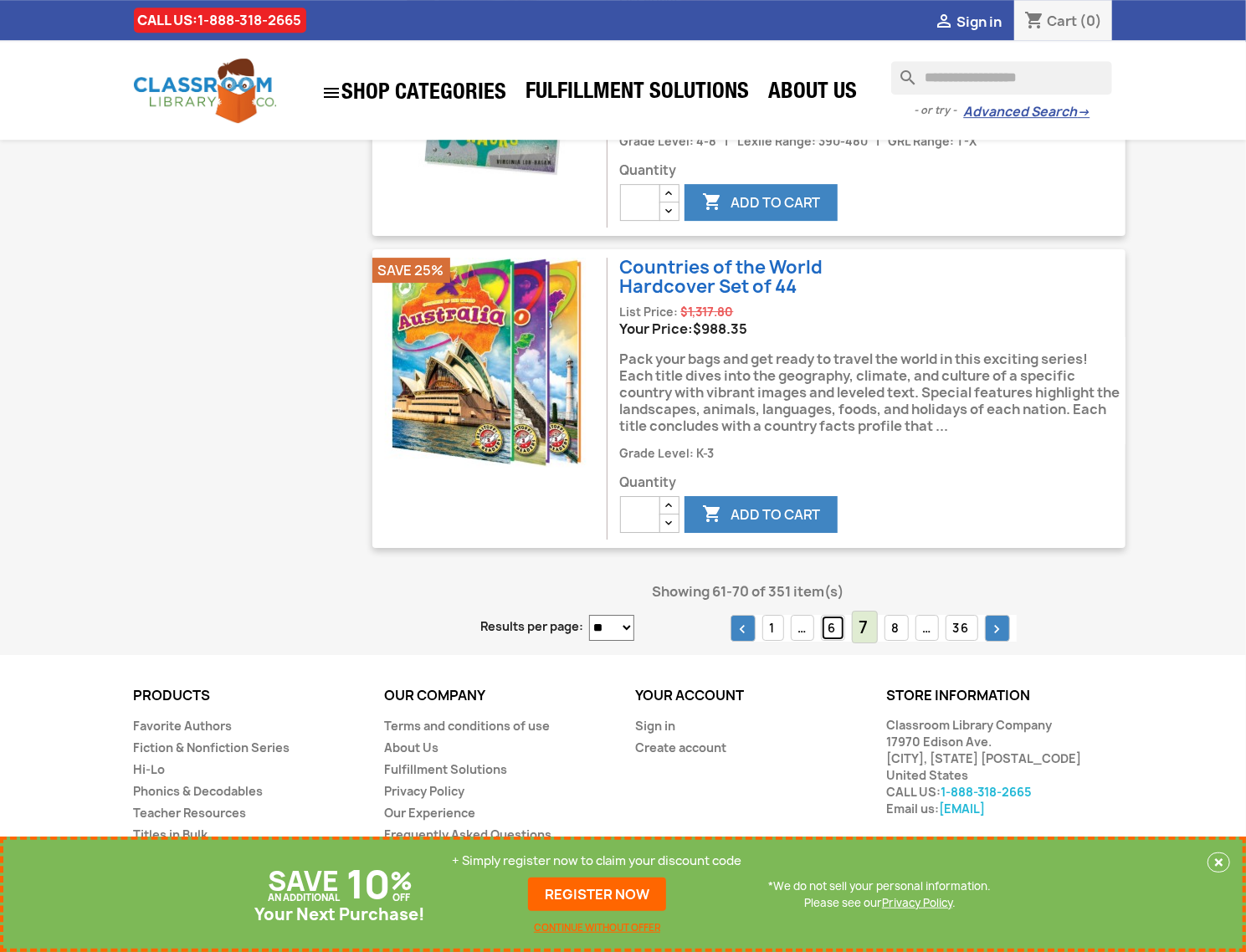 click on "6" at bounding box center [833, 627] 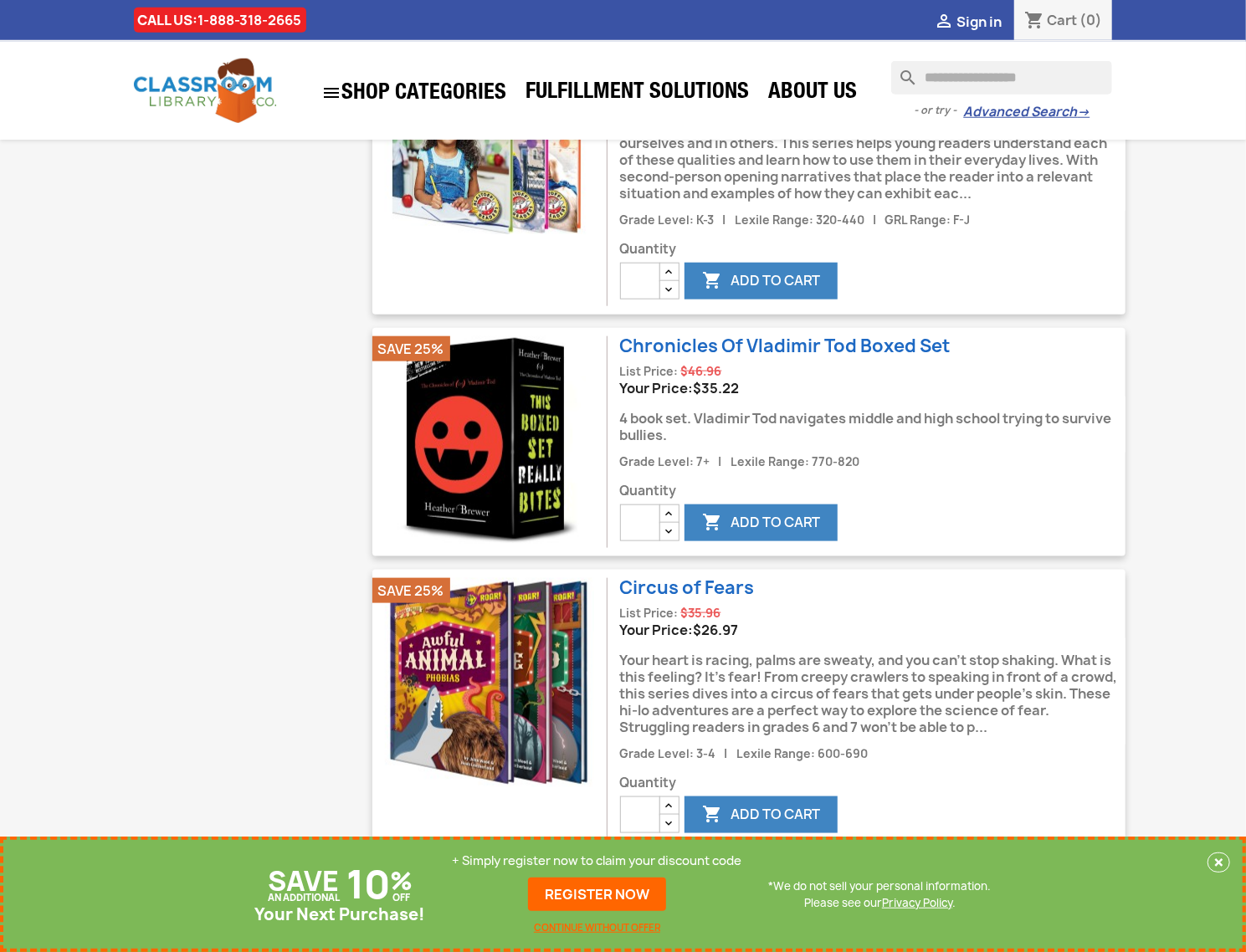 scroll, scrollTop: 0, scrollLeft: 0, axis: both 